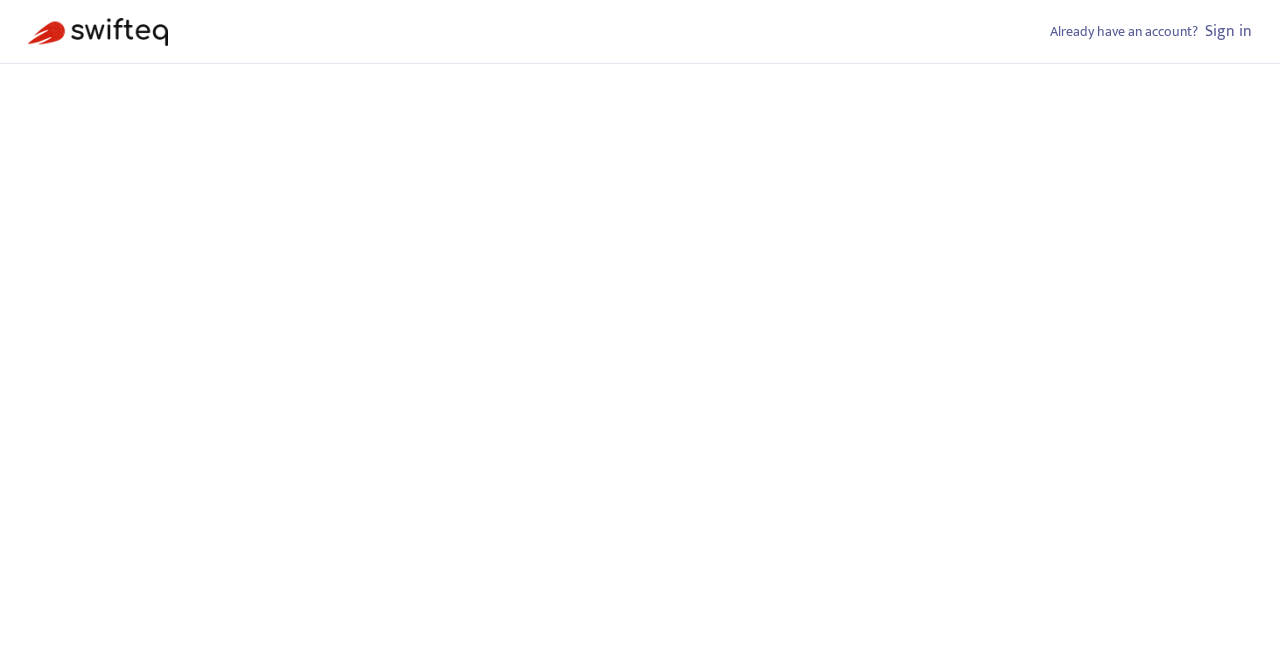 scroll, scrollTop: 0, scrollLeft: 0, axis: both 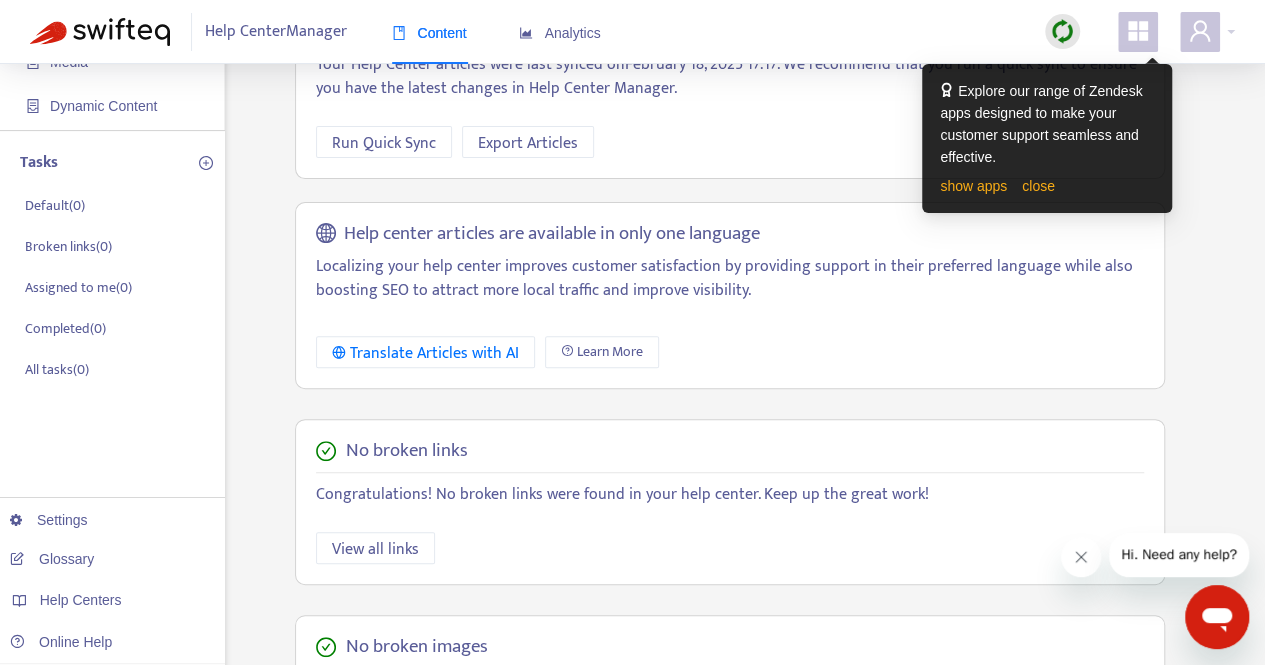 click on "0  articles and their translations synced from  Zendesk Your Help Center articles were last synced on  February 18, 2025 17:17 . We recommend that you run a quick sync to ensure you have the latest changes in Help Center Manager. Run Quick Sync Export Articles Help center articles are available in only one language Localizing your help center improves customer satisfaction by providing support in their preferred language while also boosting SEO to attract more local traffic and improve visibility.  Translate Articles with AI  Learn More" at bounding box center (730, 189) 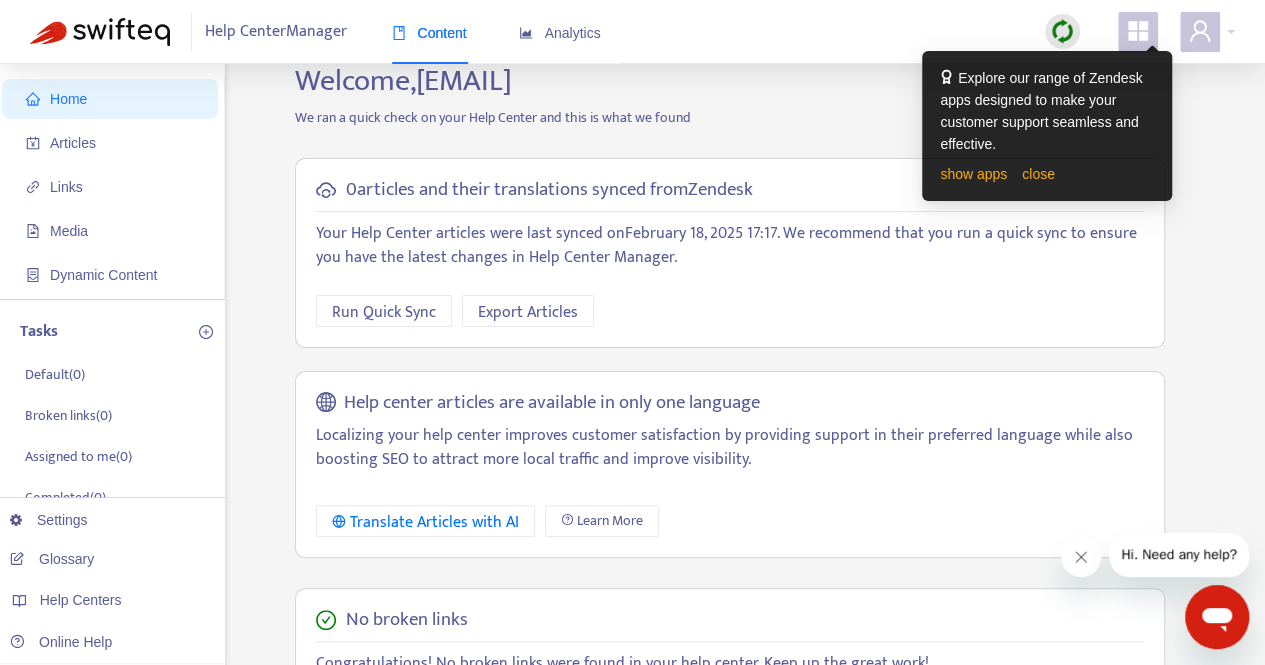scroll, scrollTop: 0, scrollLeft: 0, axis: both 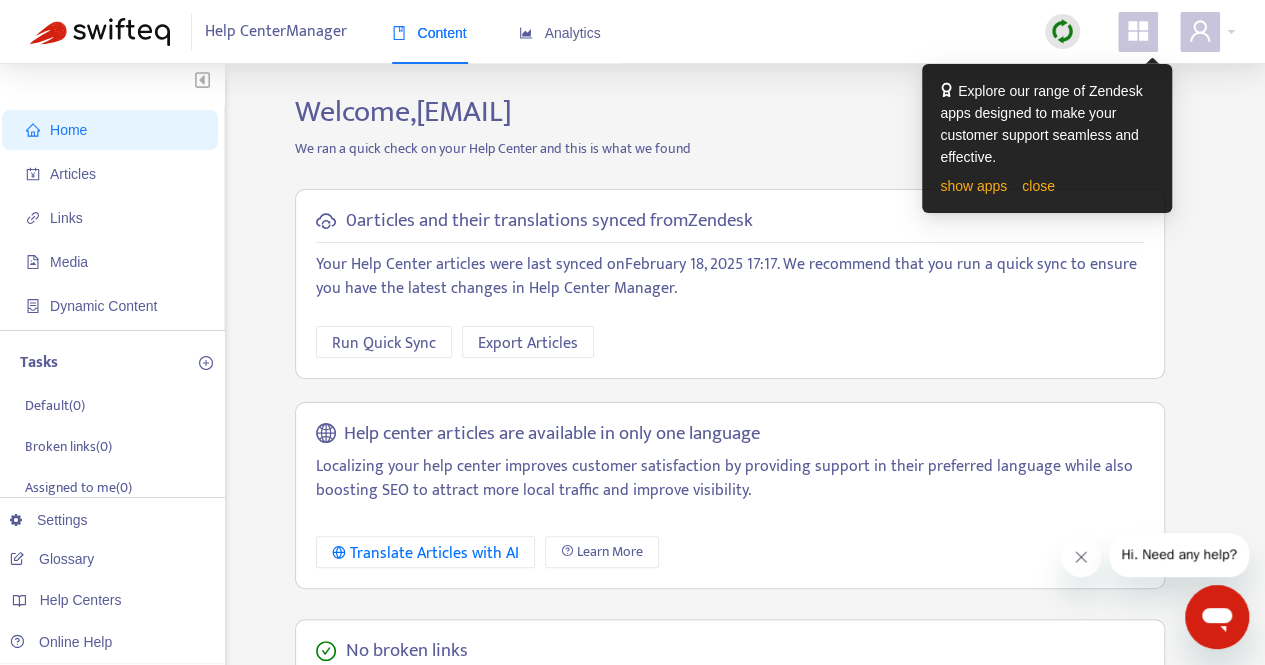 click on "Home Articles Links Media Dynamic Content Tasks Default ( 0 ) Broken links ( 0 ) Assigned to me ( 0 ) Completed ( 0 ) All tasks ( 0 ) Settings Glossary Help Centers Online Help Welcome, [EMAIL] We ran a quick check on your Help Center and this is what we found 0 articles and their translations synced from Zendesk Your Help Center articles were last synced on February 18, 2025 17:17 . We recommend that you run a quick sync to ensure you have the latest changes in Help Center Manager. Run Quick Sync Export Articles Help center articles are available in only one language Localizing your help center improves customer satisfaction by providing support in their preferred language while also boosting SEO to attract more local traffic and improve visibility. Translate Articles with AI Learn More No broken links Congratulations! No broken links were found in your help center. Keep up the great work! View all links No broken images View all images All images have Alt Text View all images" at bounding box center (632, 679) 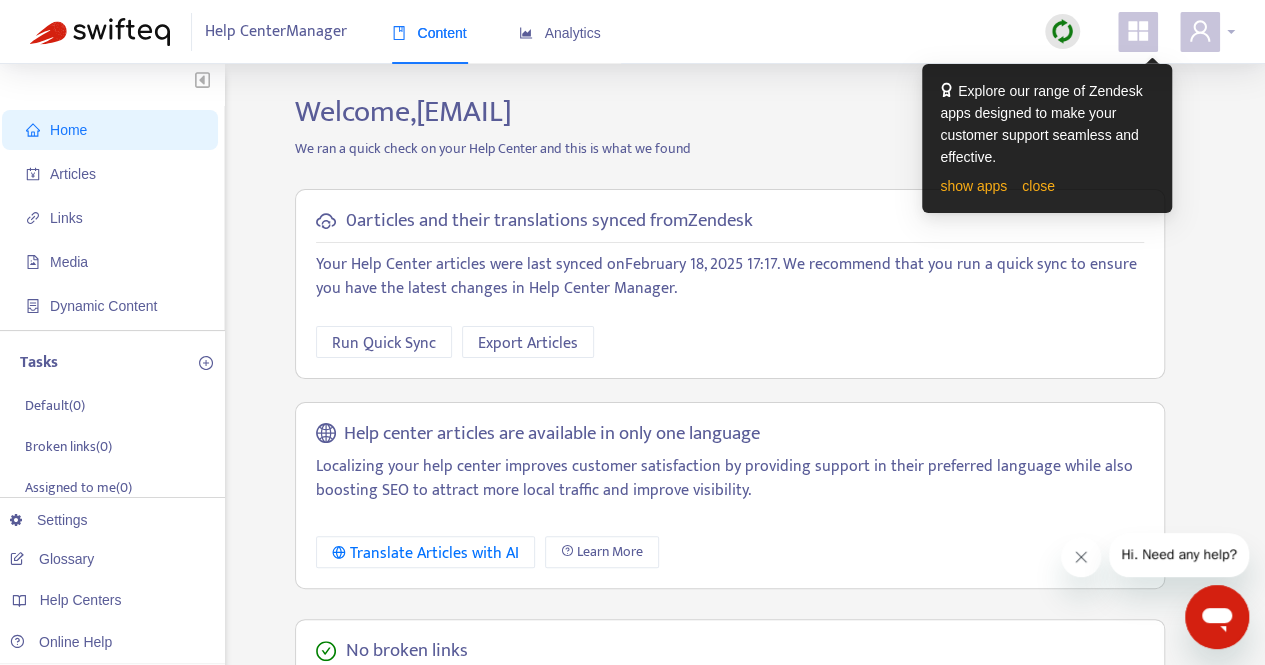 click at bounding box center (1207, 32) 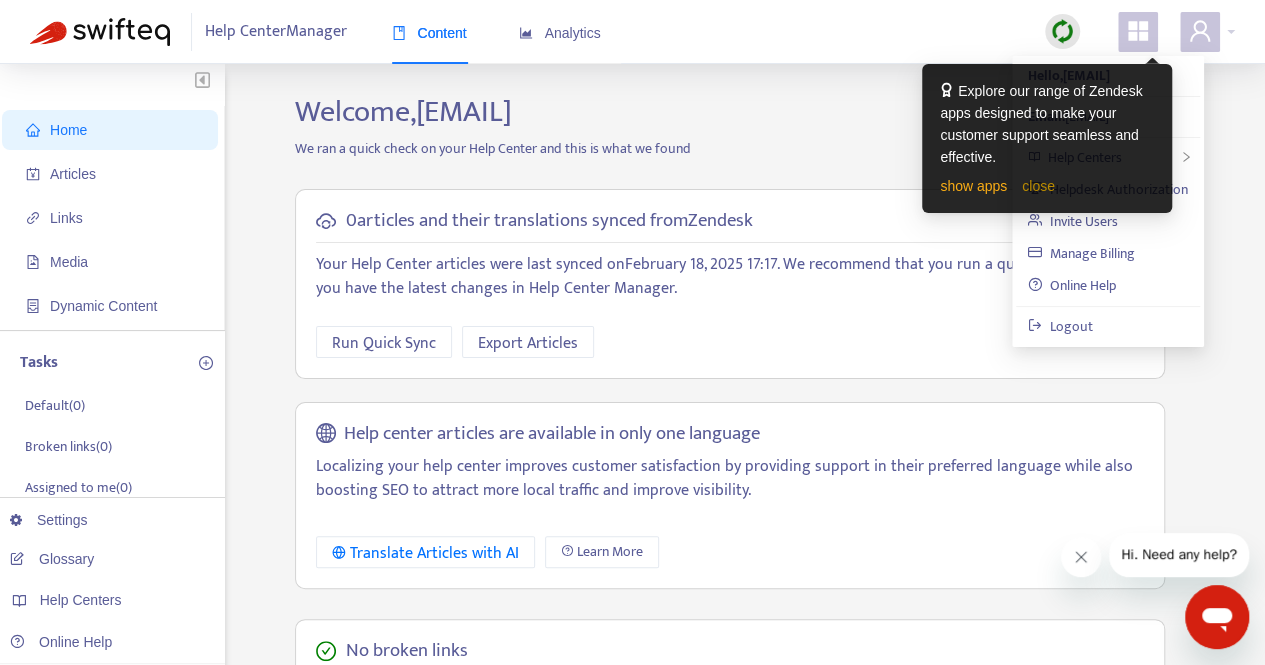 click on "close" at bounding box center (1038, 186) 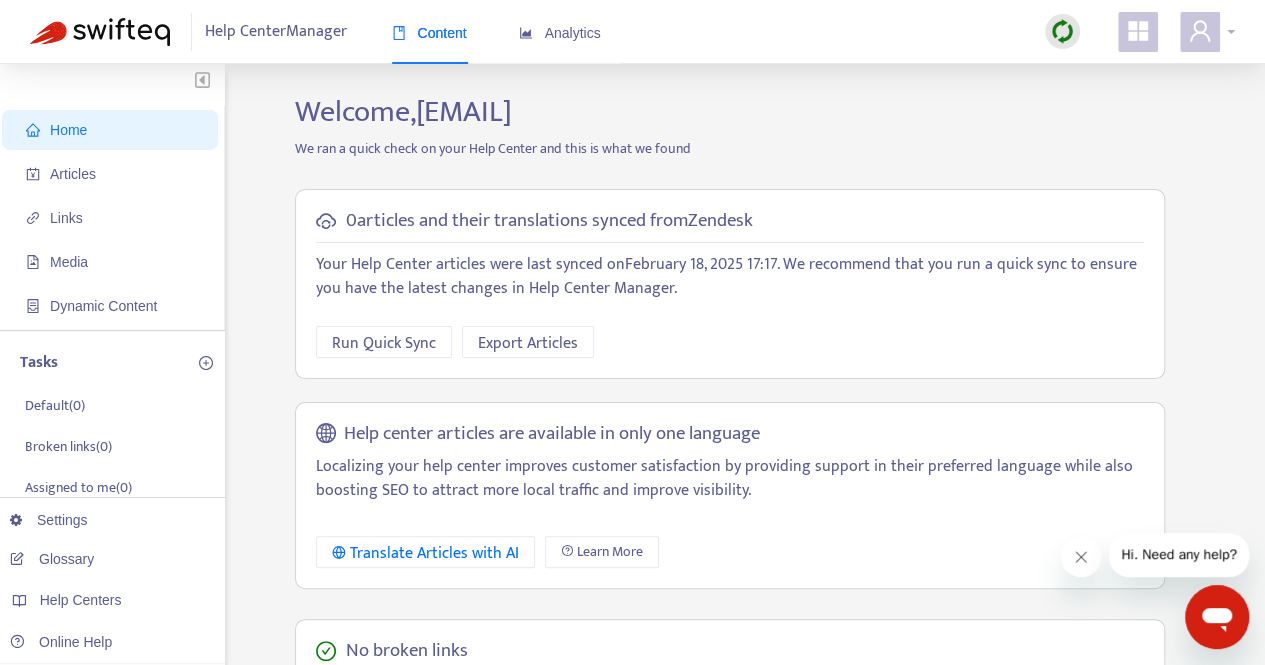 click at bounding box center (1207, 32) 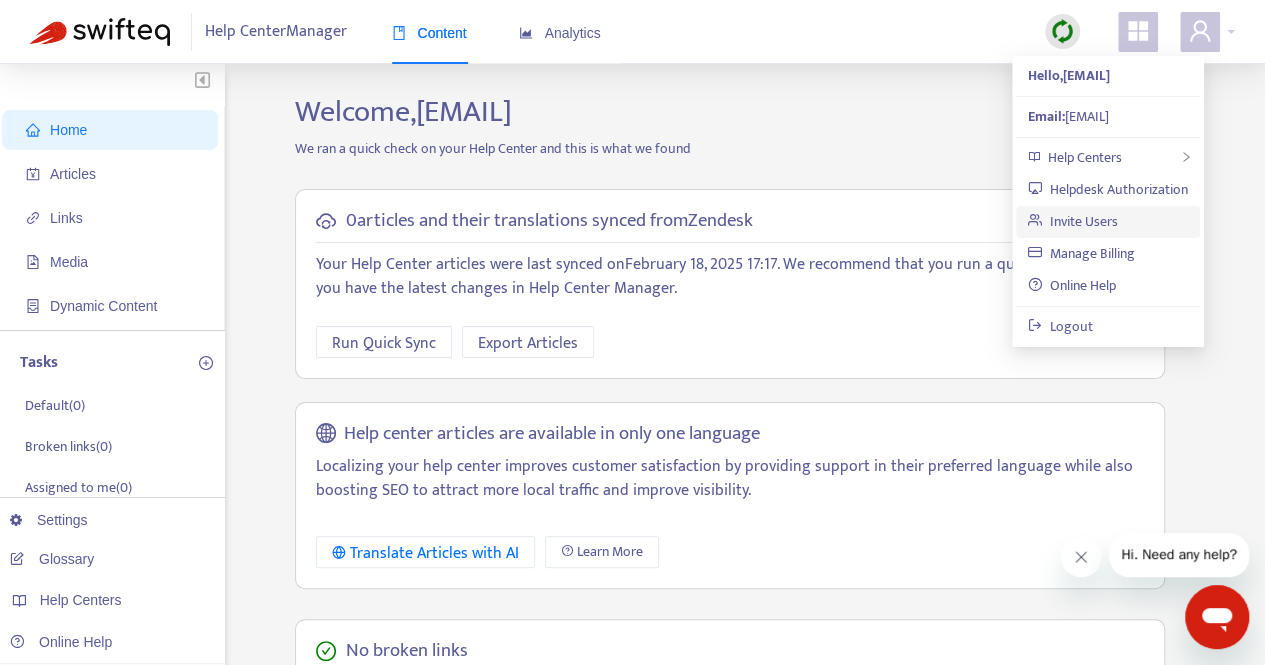 click on "Invite Users" at bounding box center (1073, 221) 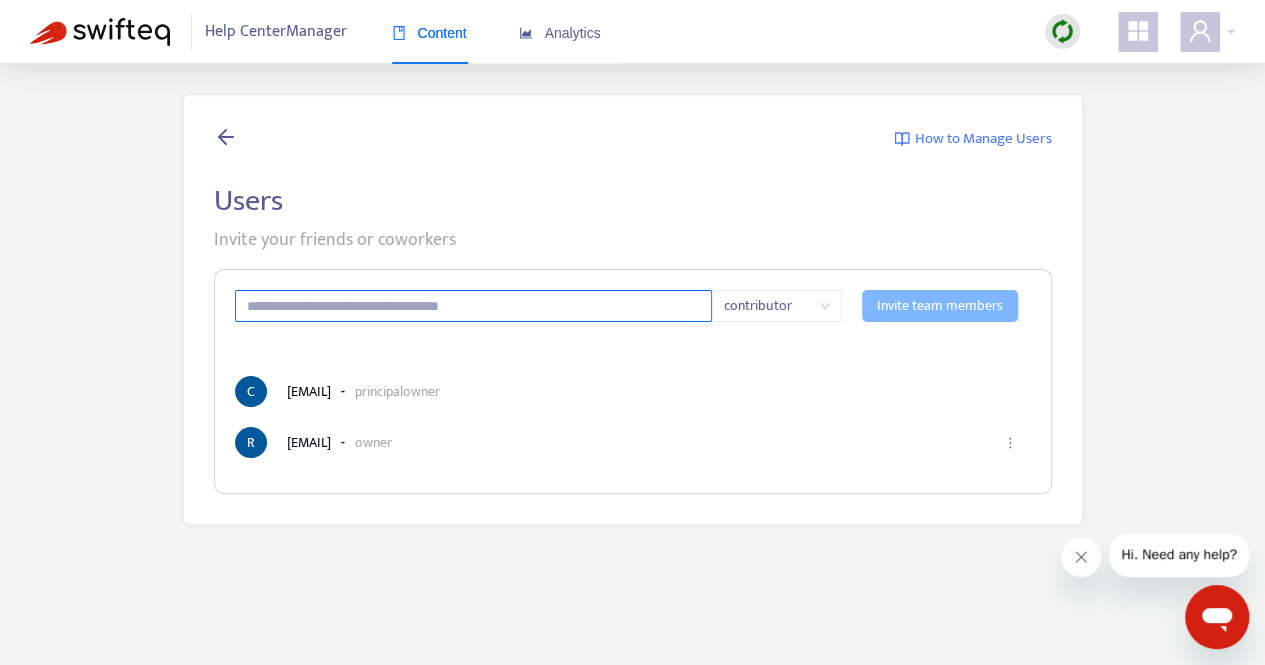 click at bounding box center [474, 306] 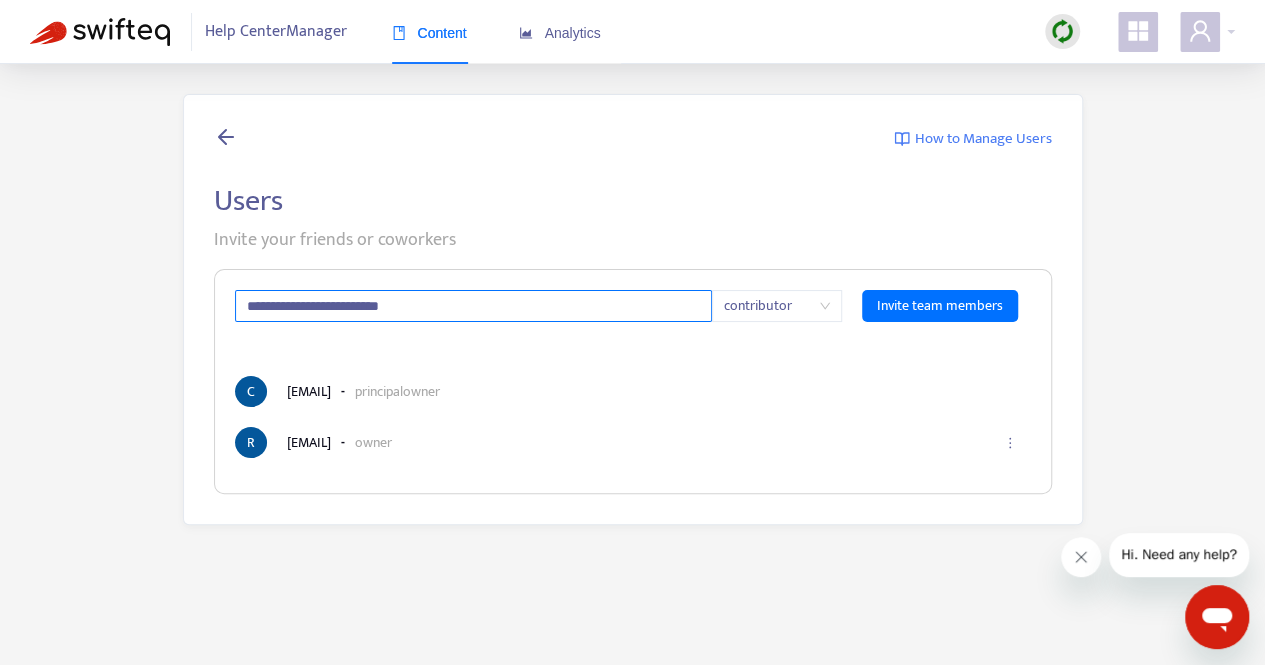click on "**********" at bounding box center (474, 306) 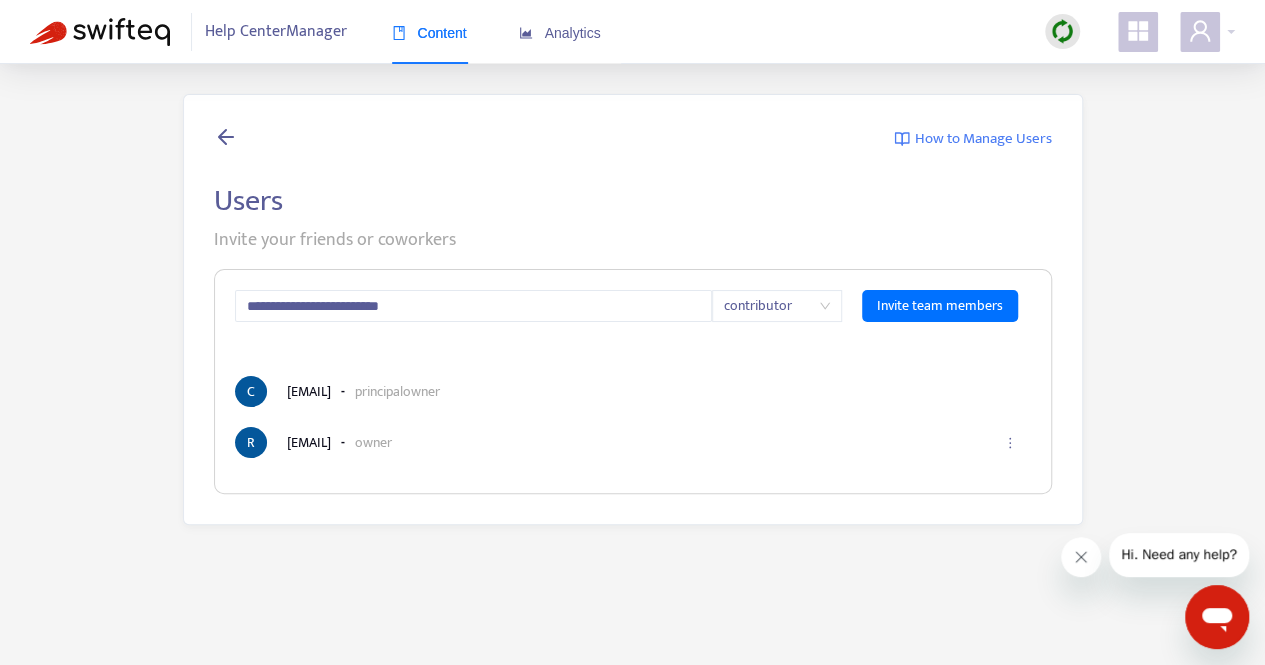 click on "contributor" at bounding box center [777, 306] 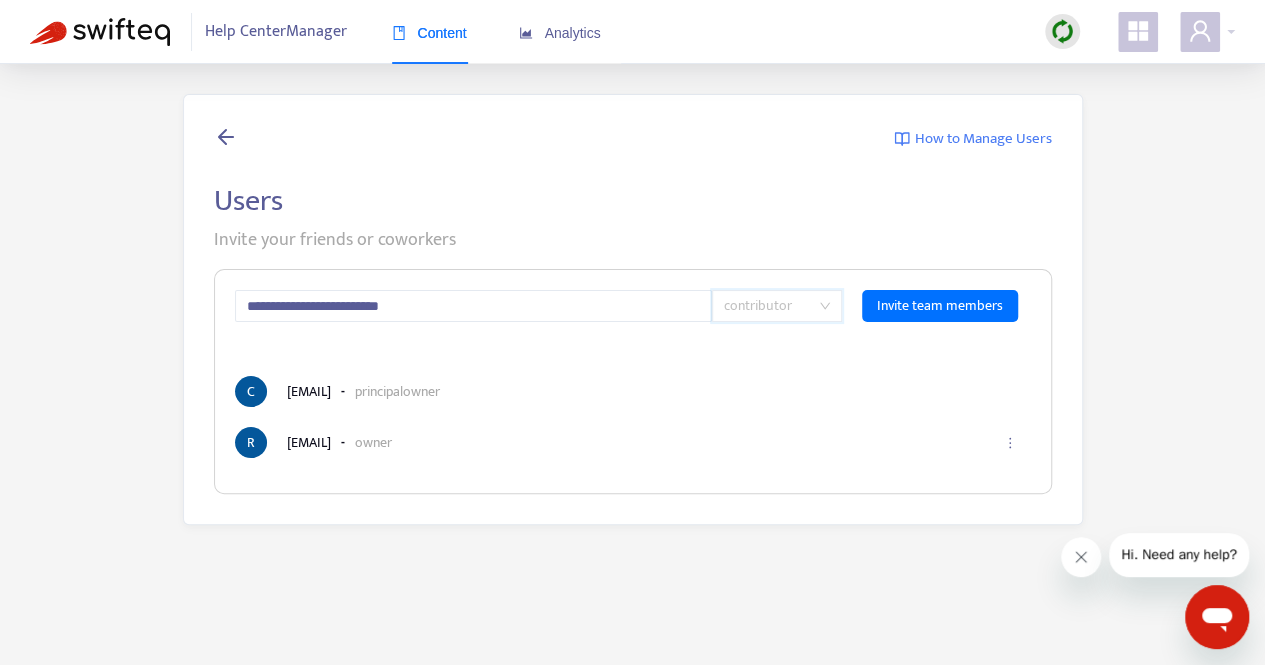 click on "contributor" at bounding box center [777, 306] 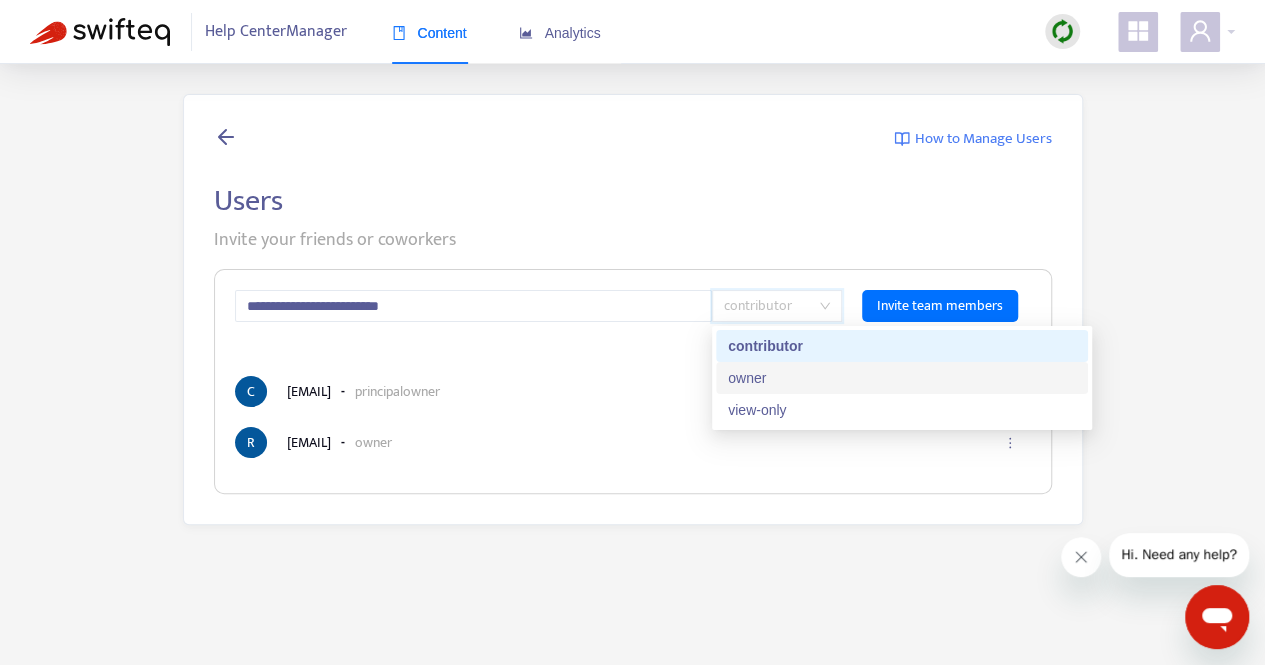 click on "owner" at bounding box center (902, 378) 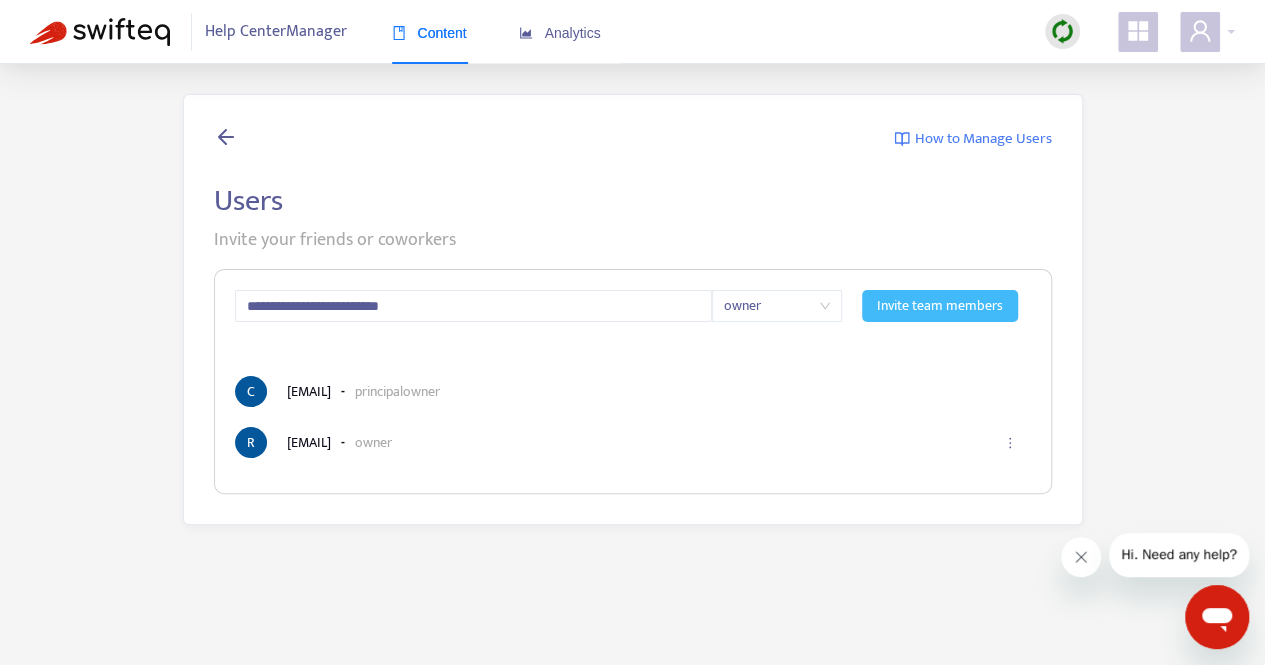 click on "Invite team members" at bounding box center (940, 306) 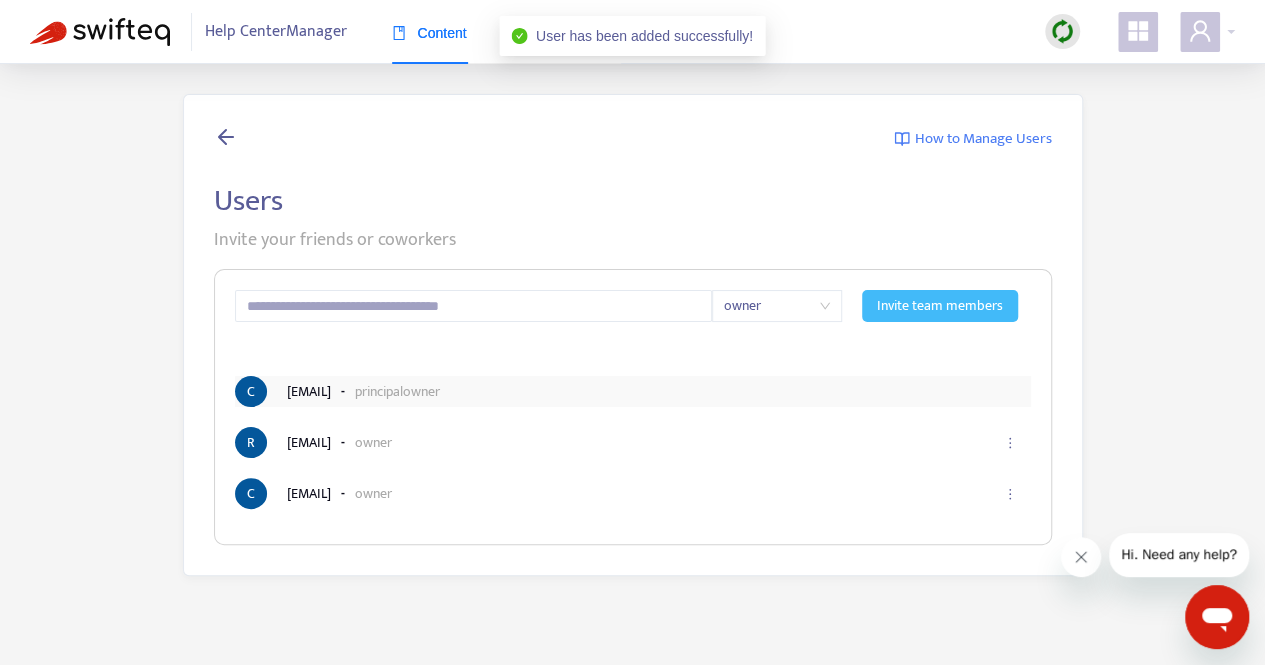 click on "principal  owner" at bounding box center [397, 391] 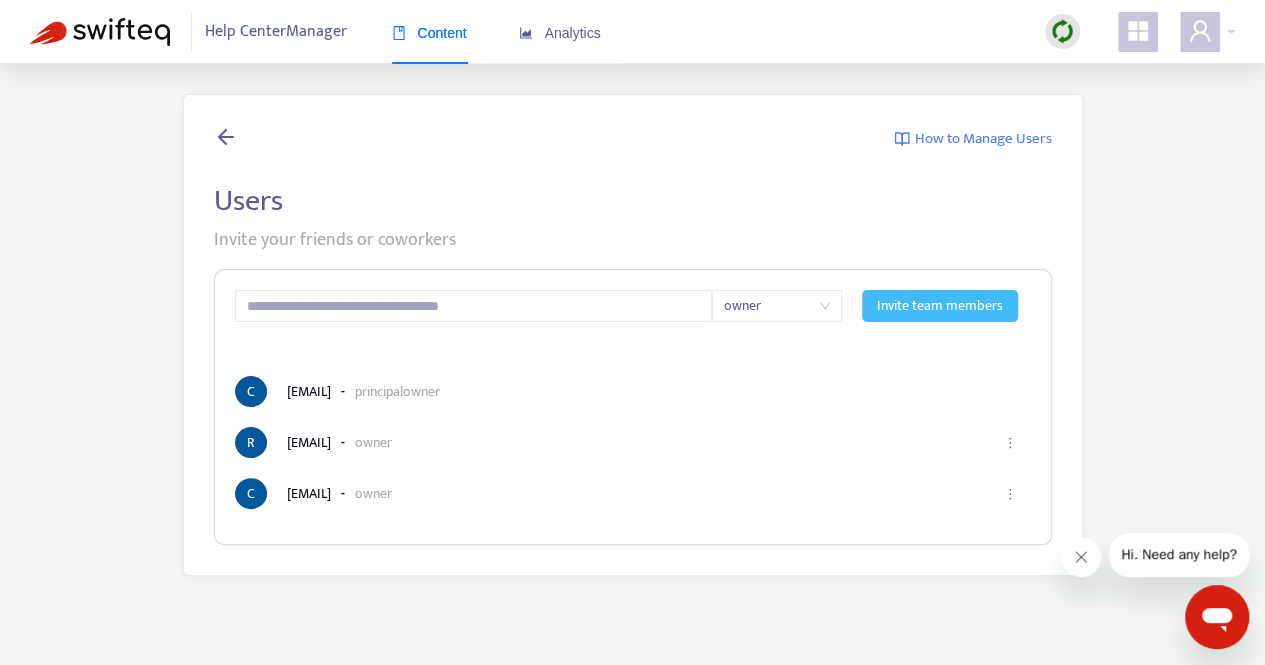 drag, startPoint x: 198, startPoint y: 115, endPoint x: 208, endPoint y: 133, distance: 20.59126 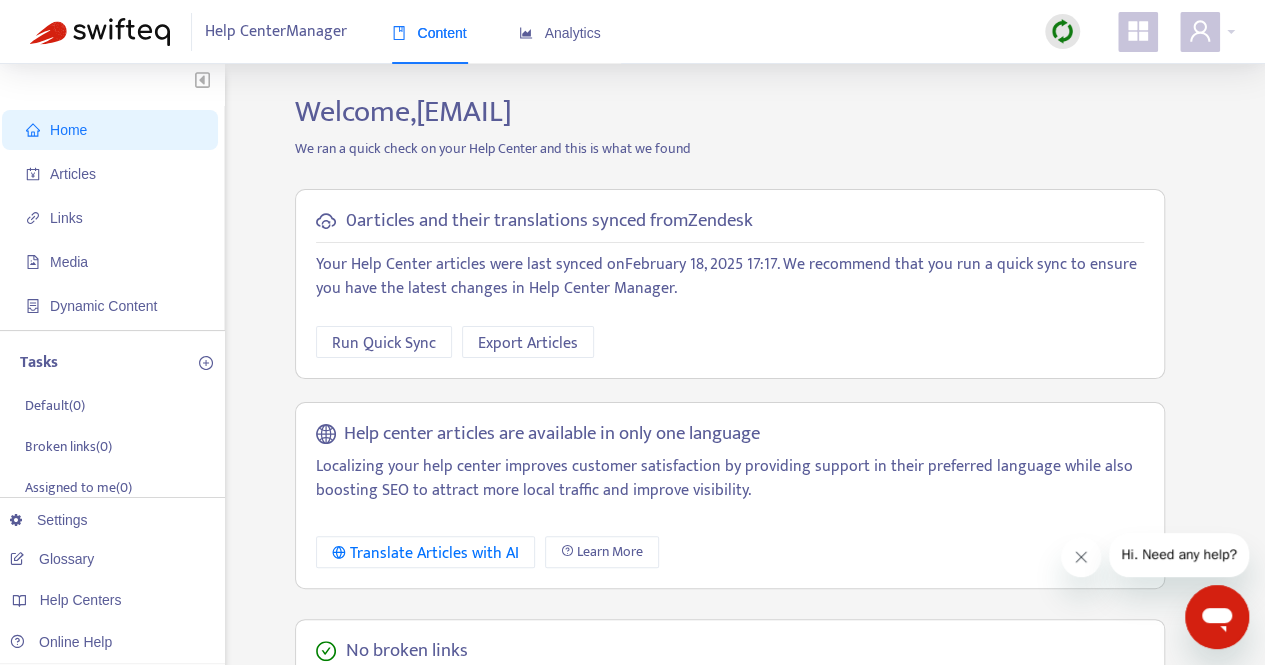 click on "0  articles and their translations synced from  Zendesk Your Help Center articles were last synced on  February 18, 2025 17:17 . We recommend that you run a quick sync to ensure you have the latest changes in Help Center Manager. Run Quick Sync Export Articles Help center articles are available in only one language Localizing your help center improves customer satisfaction by providing support in their preferred language while also boosting SEO to attract more local traffic and improve visibility.  Translate Articles with AI  Learn More" at bounding box center [730, 389] 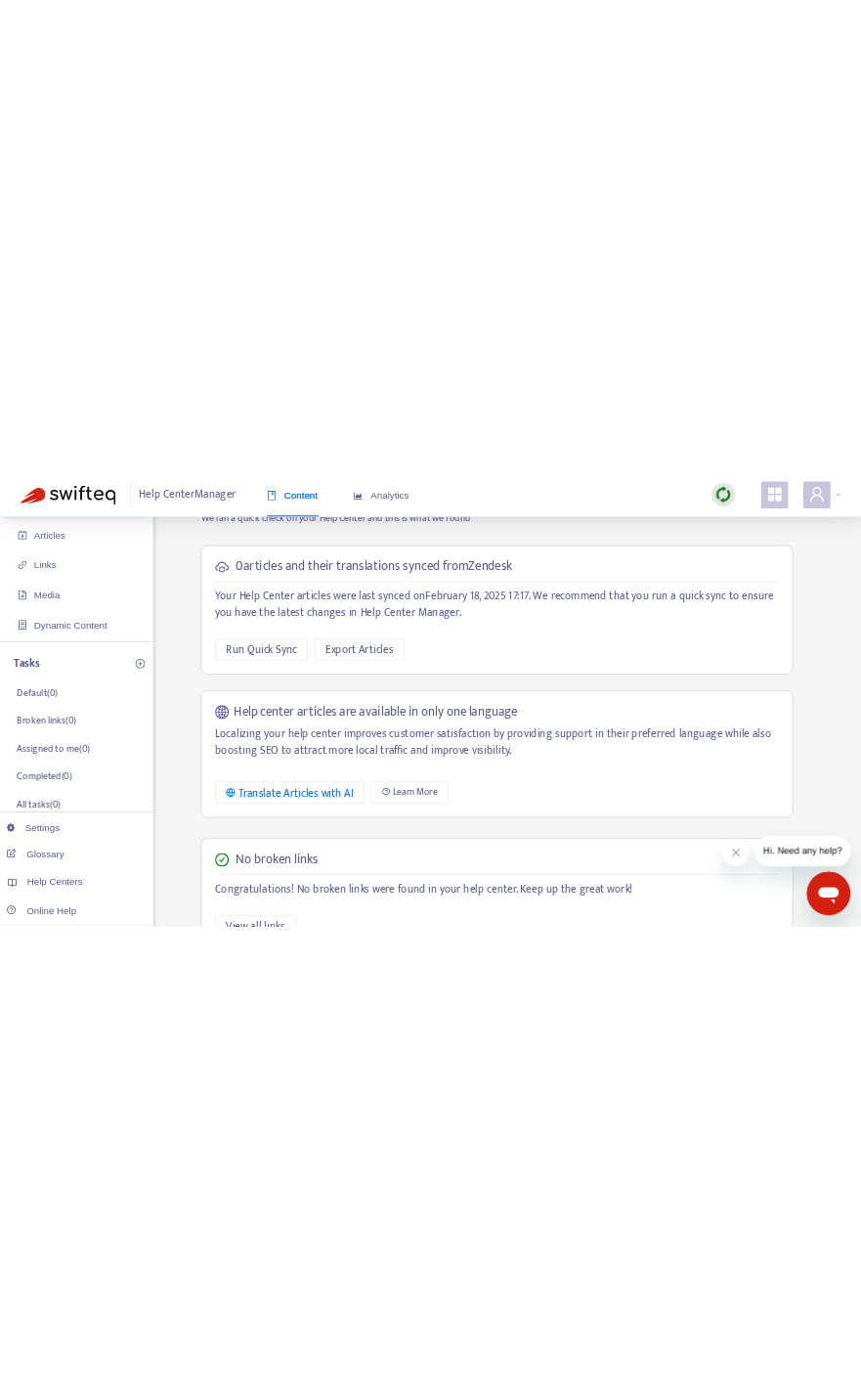 scroll, scrollTop: 0, scrollLeft: 0, axis: both 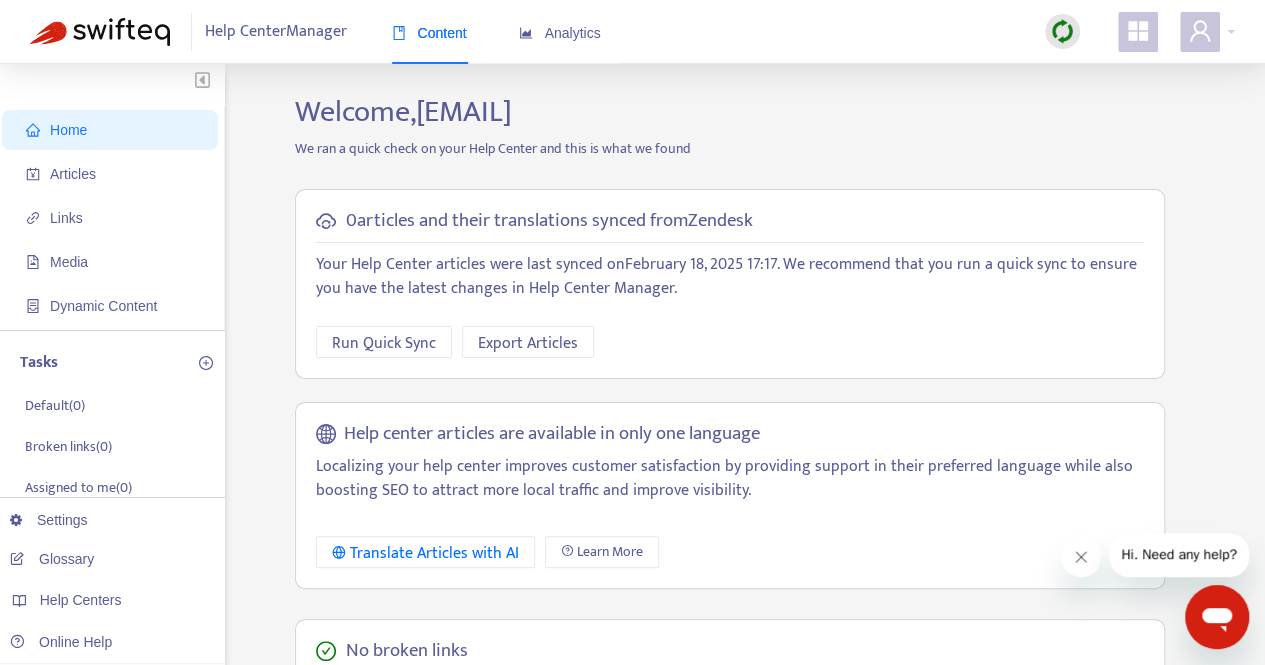 click on "Home Articles Links Media Dynamic Content Tasks Default ( 0 ) Broken links ( 0 ) Assigned to me ( 0 ) Completed ( 0 ) All tasks ( 0 ) Settings Glossary Help Centers Online Help Welcome, [EMAIL] We ran a quick check on your Help Center and this is what we found 0 articles and their translations synced from Zendesk Your Help Center articles were last synced on February 18, 2025 17:17 . We recommend that you run a quick sync to ensure you have the latest changes in Help Center Manager. Run Quick Sync Export Articles Help center articles are available in only one language Localizing your help center improves customer satisfaction by providing support in their preferred language while also boosting SEO to attract more local traffic and improve visibility. Translate Articles with AI Learn More No broken links Congratulations! No broken links were found in your help center. Keep up the great work! View all links No broken images View all images All images have Alt Text View all images" at bounding box center [632, 679] 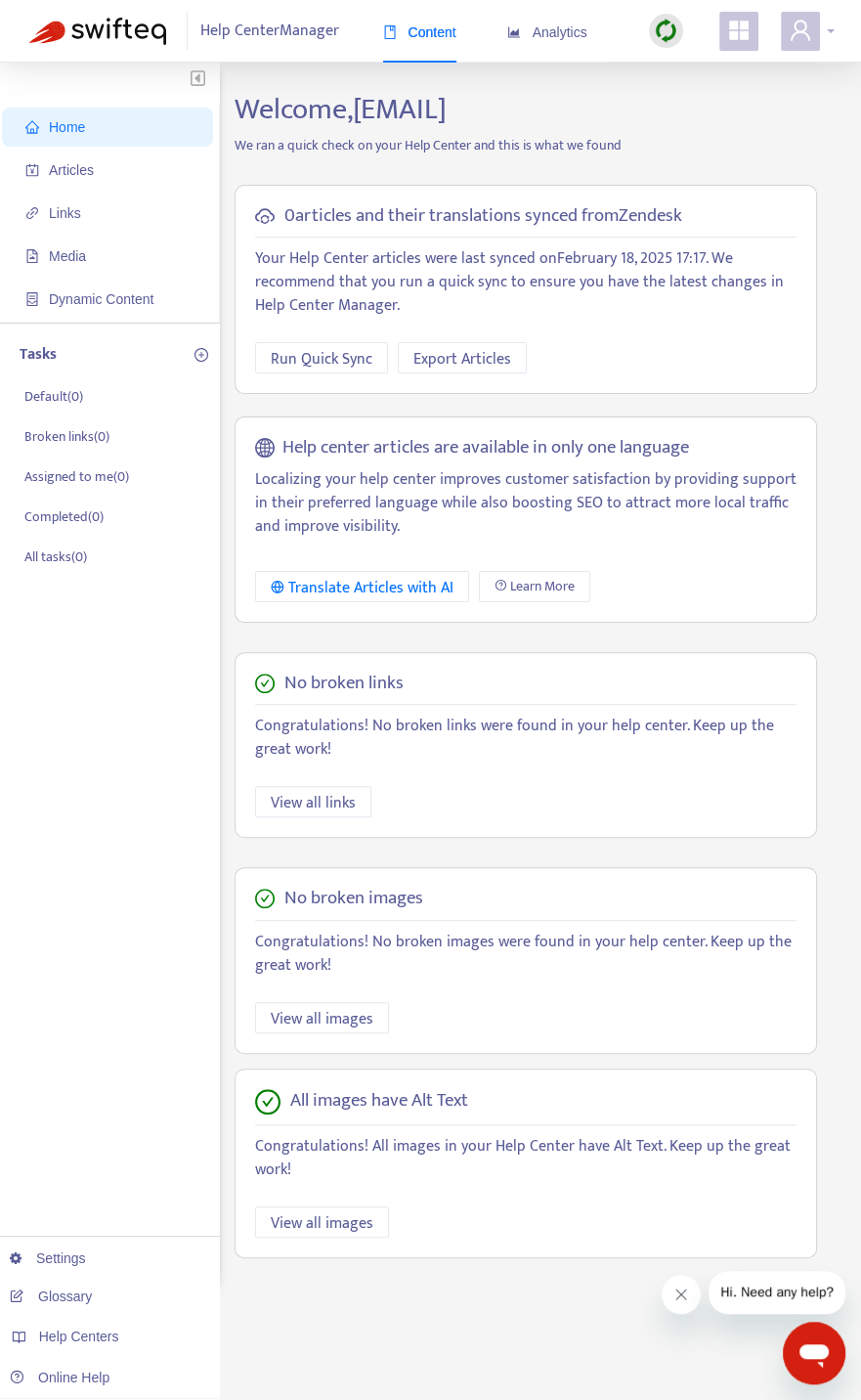 click at bounding box center [800, 31] 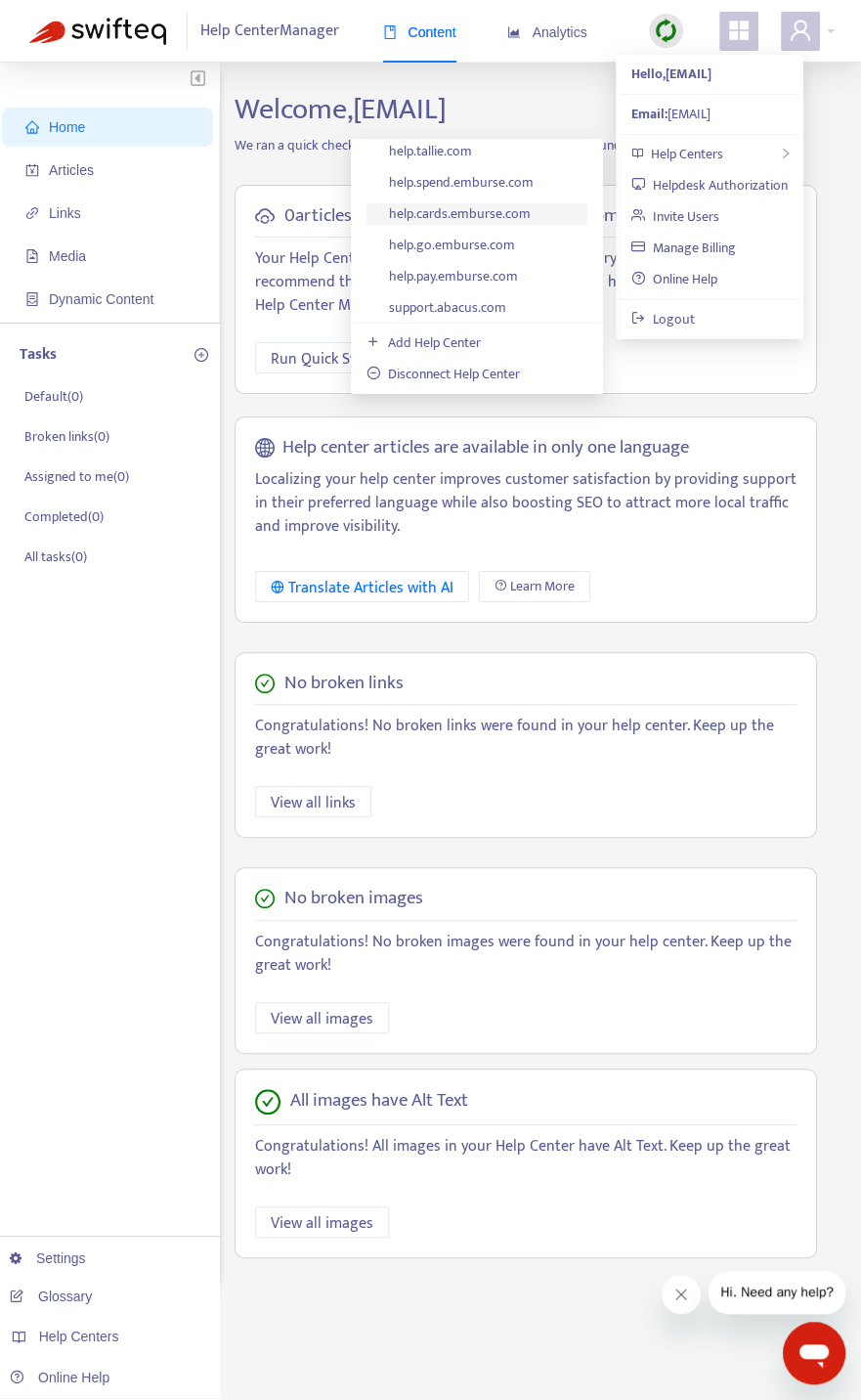 scroll, scrollTop: 0, scrollLeft: 0, axis: both 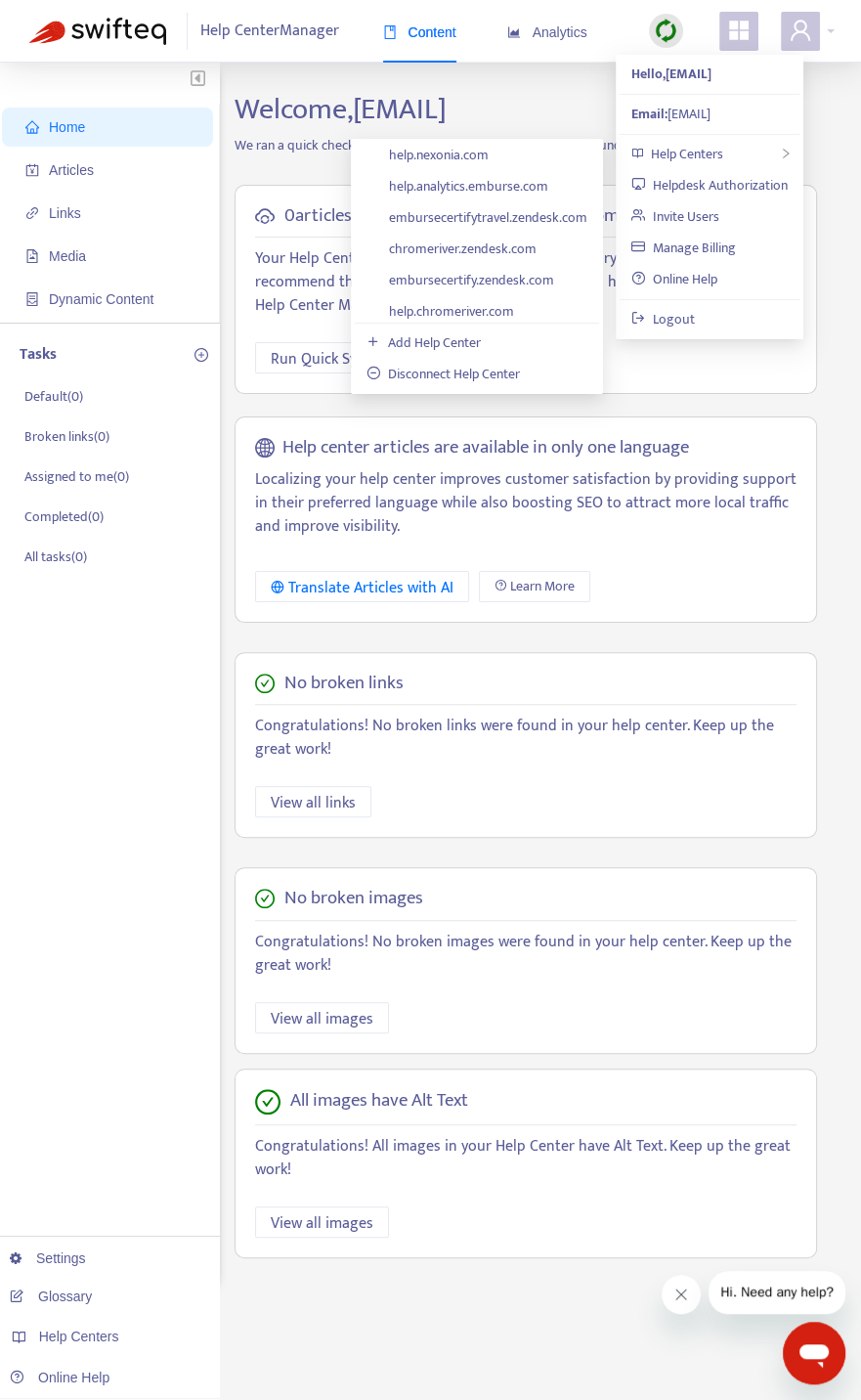 click on "chromeriver.zendesk.com" at bounding box center [452, 248] 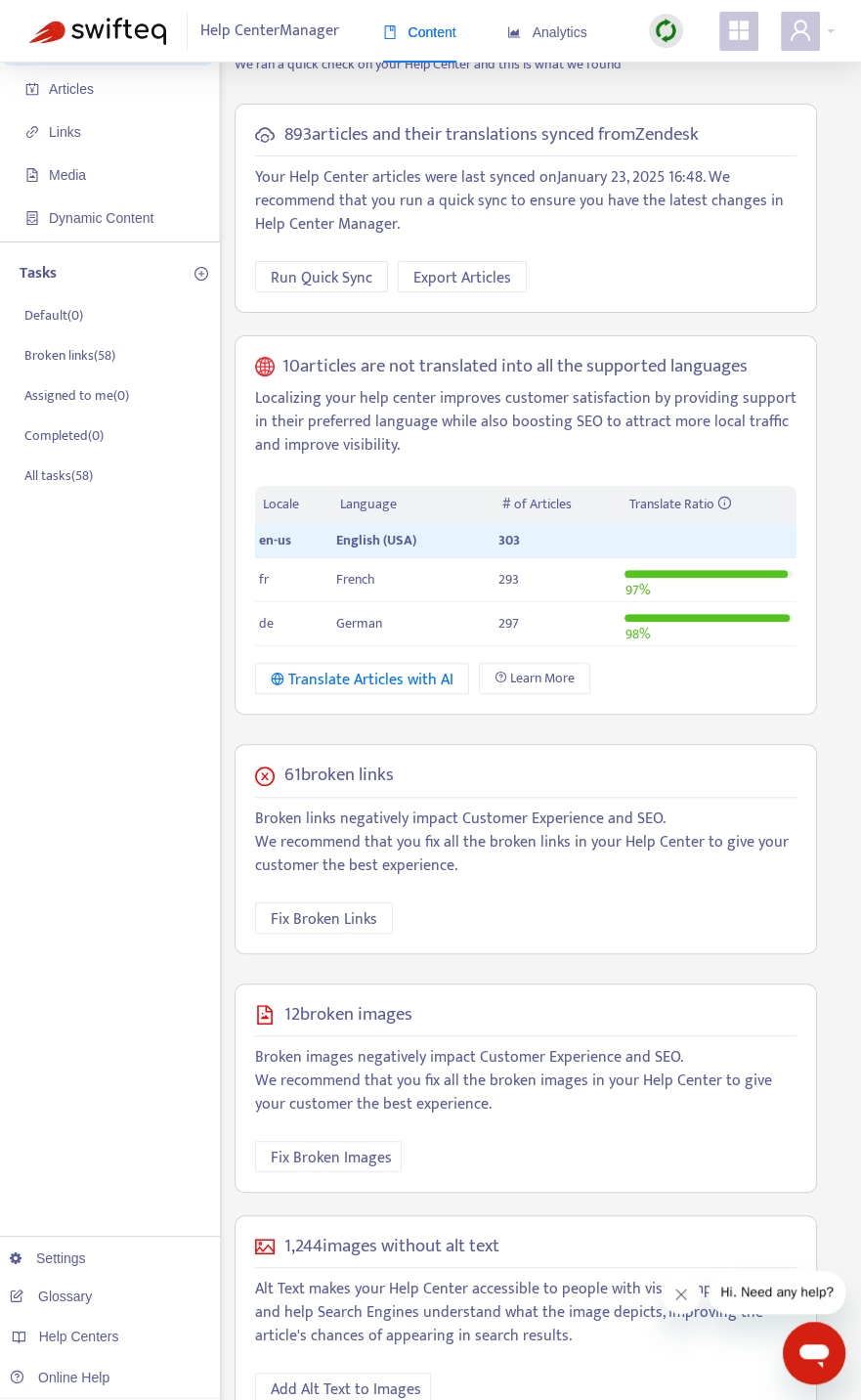 scroll, scrollTop: 132, scrollLeft: 0, axis: vertical 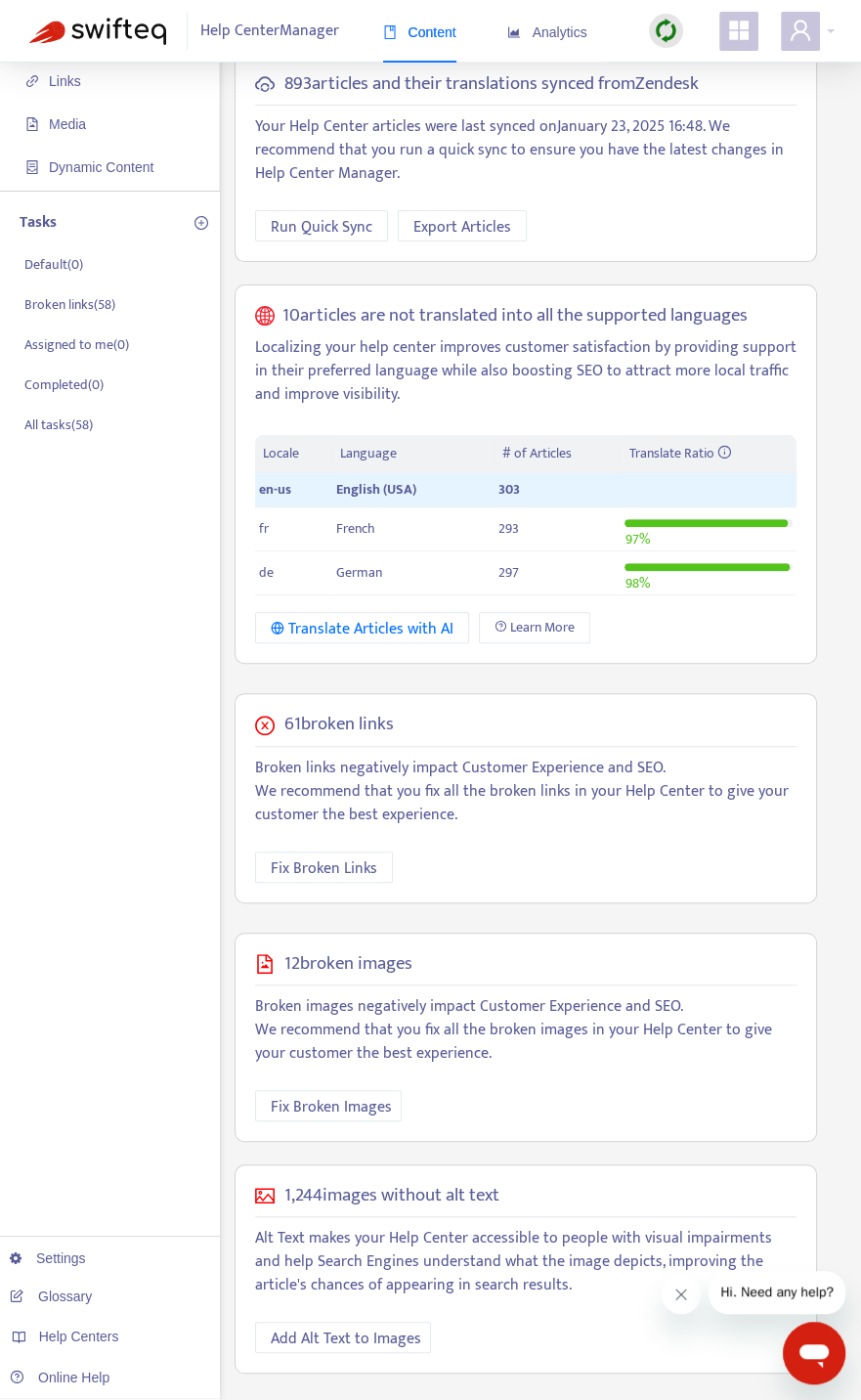 click 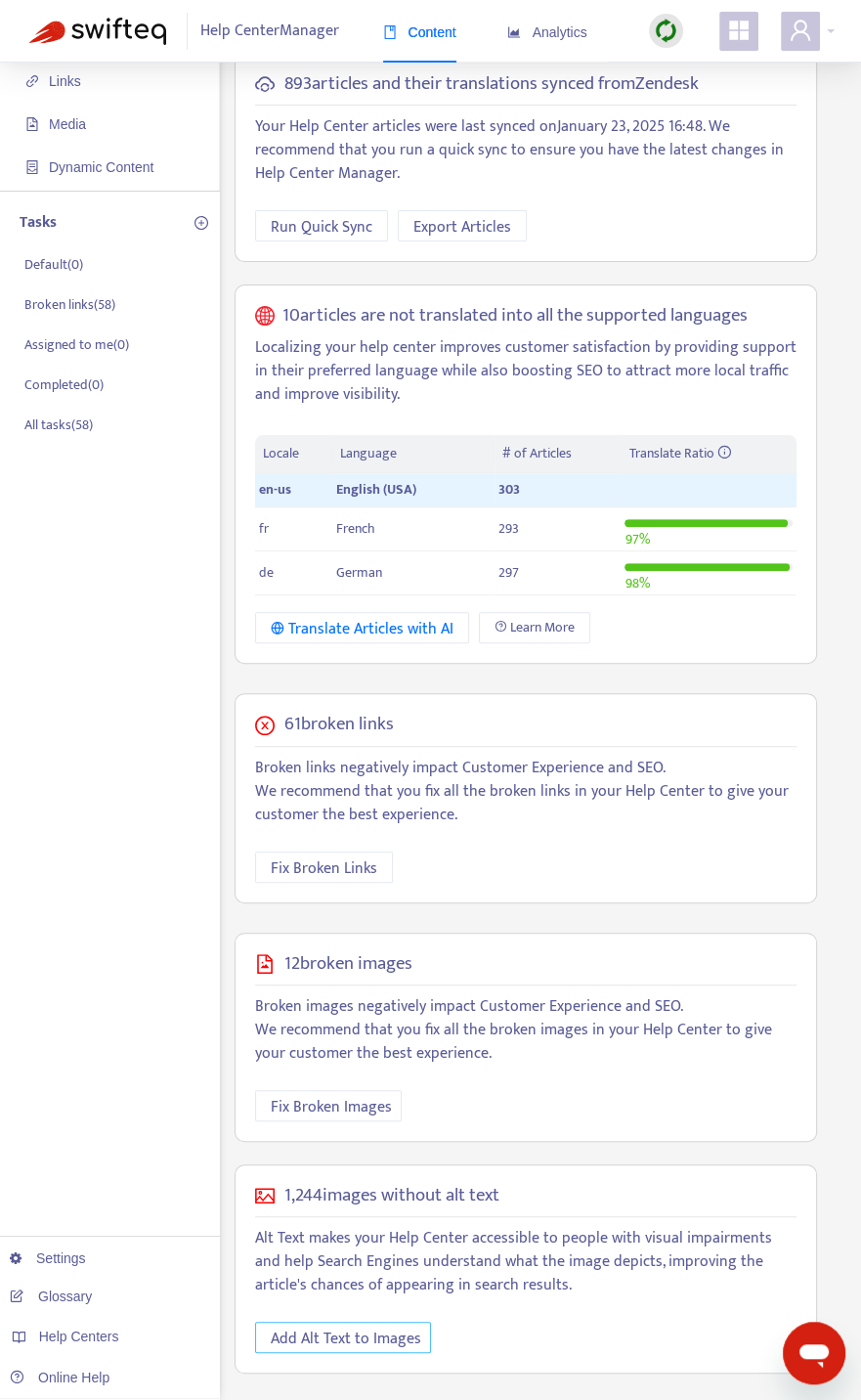 click on "Add Alt Text to Images" at bounding box center [346, 1338] 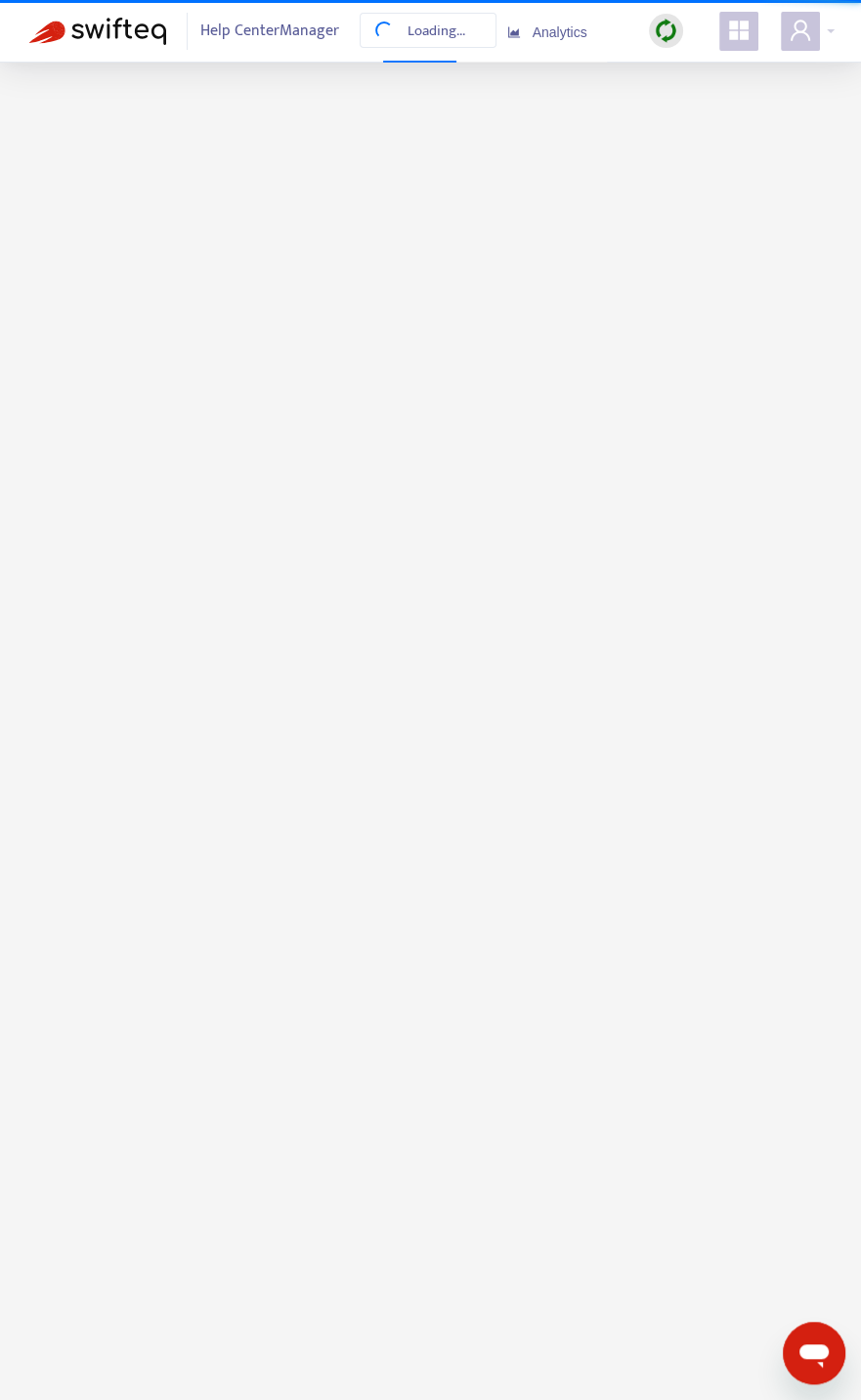scroll, scrollTop: 0, scrollLeft: 0, axis: both 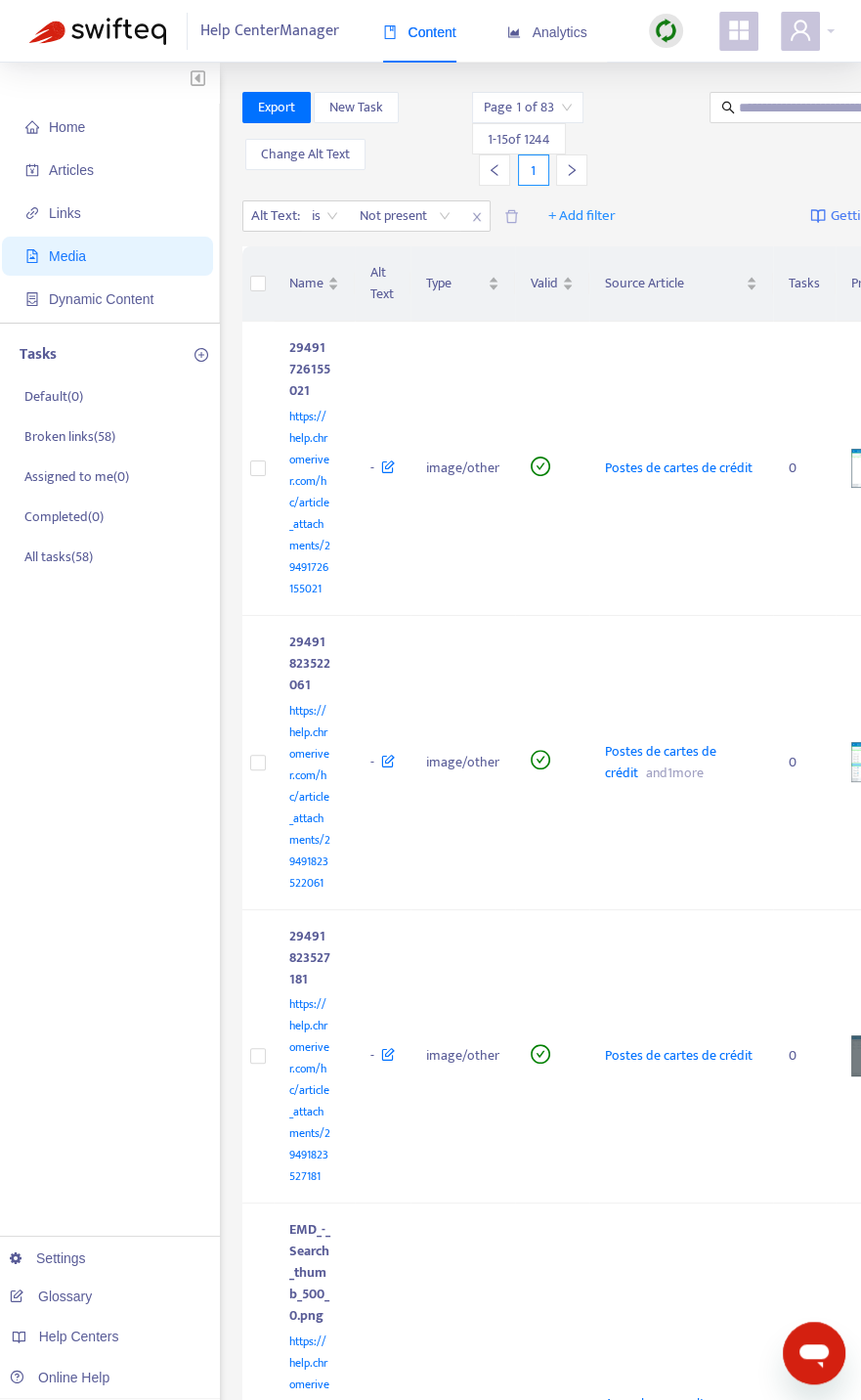 click on "Page 1 of 83 1 - 15  of   1244 1" at bounding box center (580, 139) 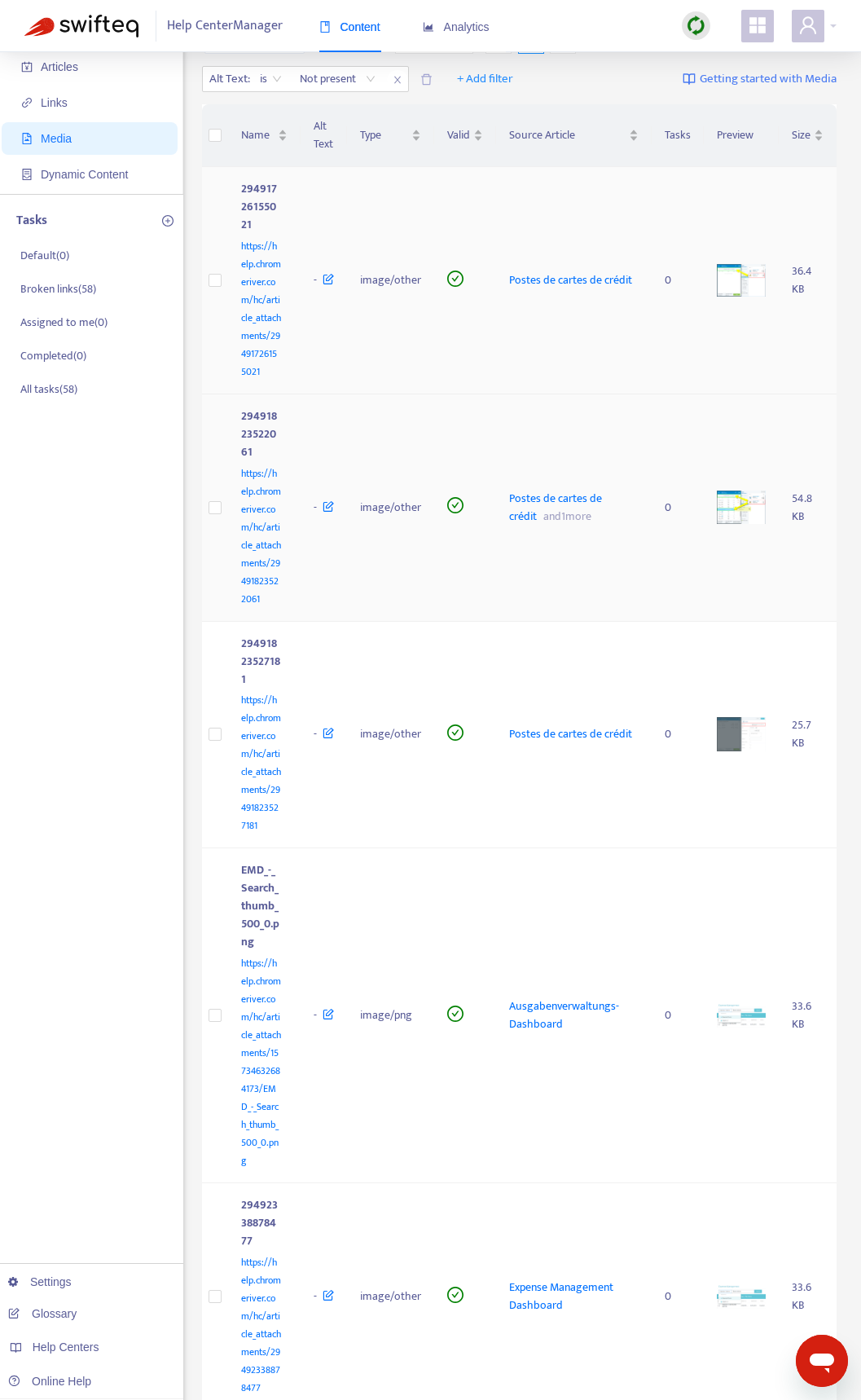 scroll, scrollTop: 0, scrollLeft: 0, axis: both 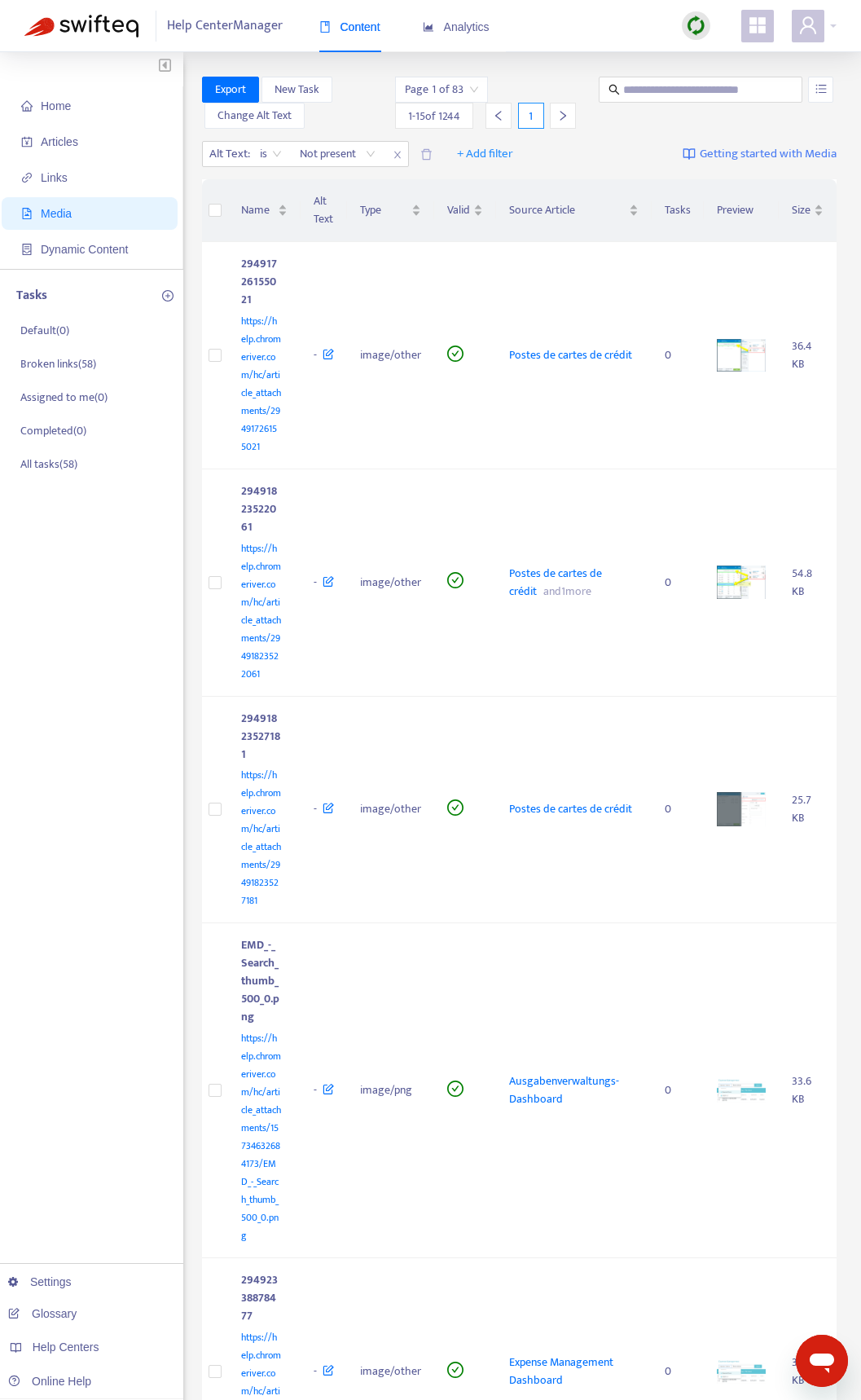 click at bounding box center [701, 103] 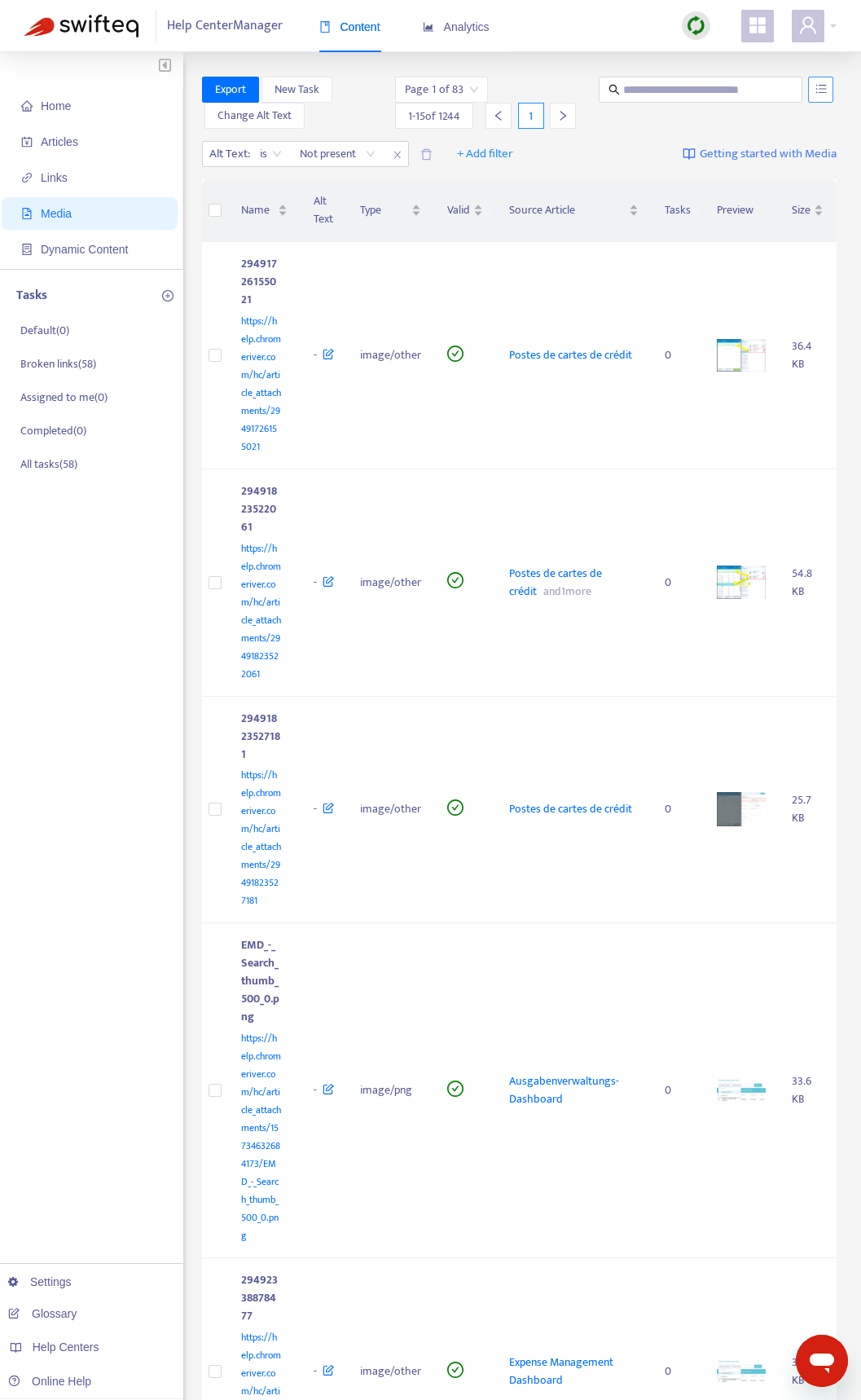 click 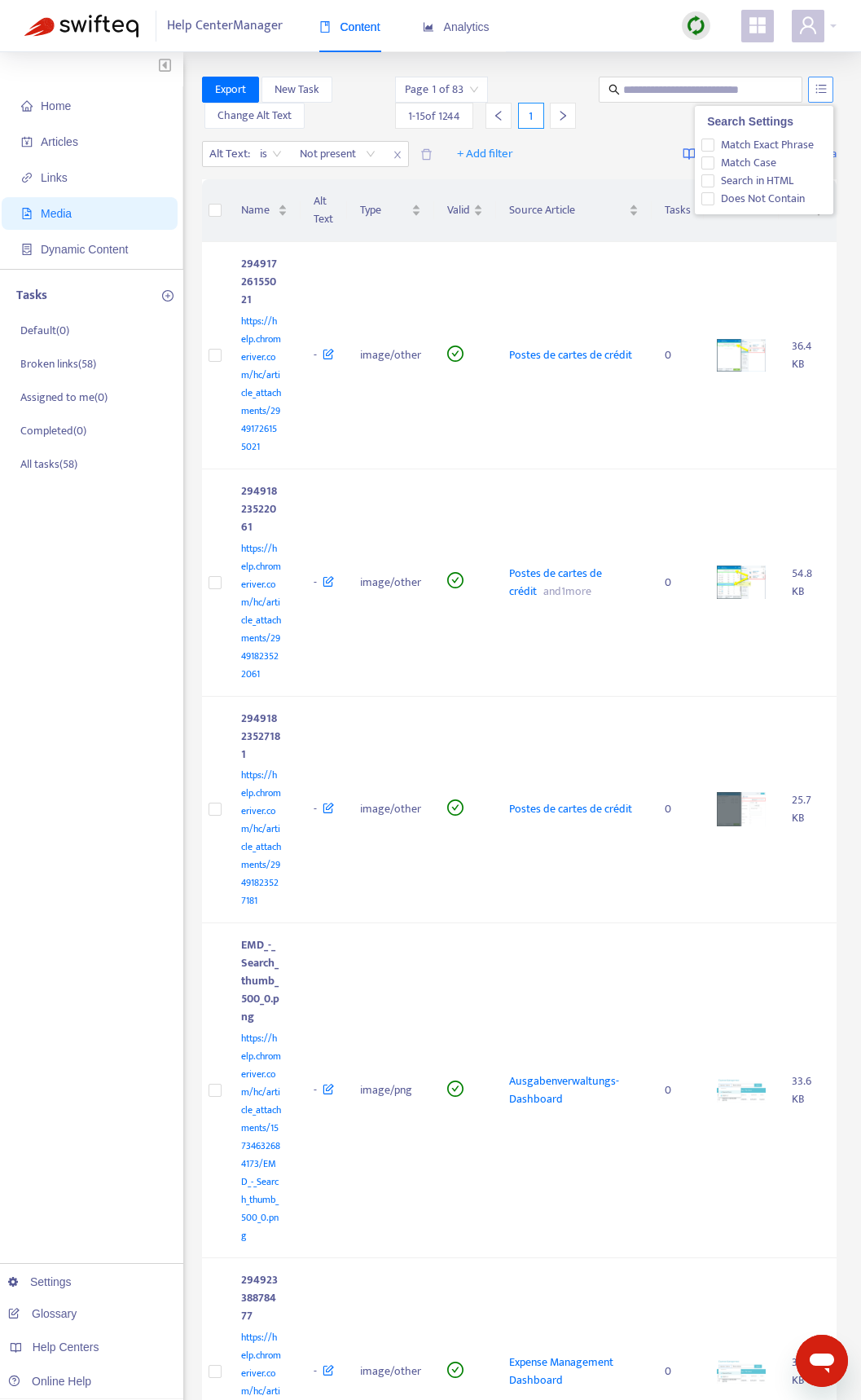 click 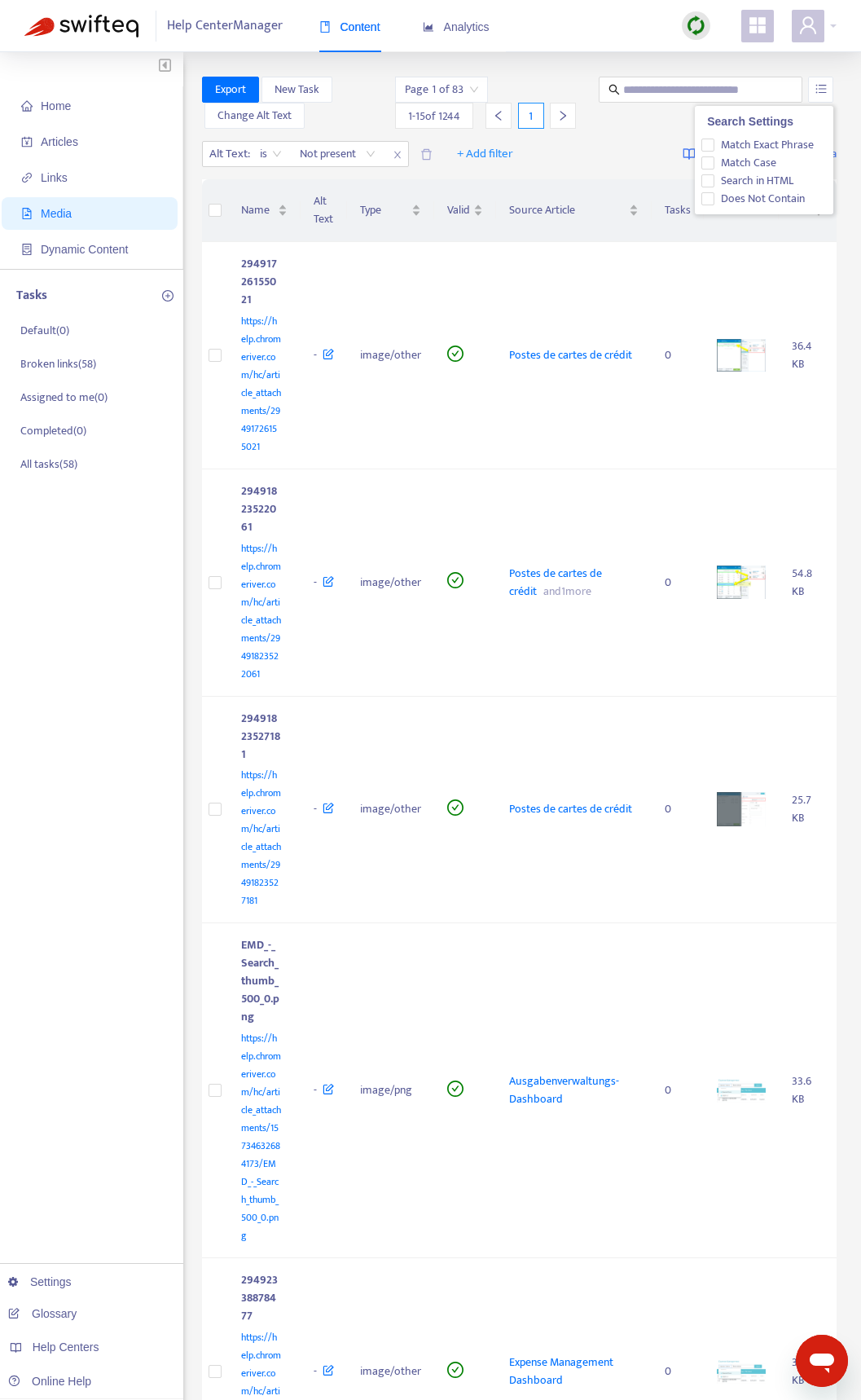 click on "Home Articles Links Media Dynamic Content Tasks Default  ( 0 ) Broken links  ( 58 ) Assigned to me  ( 0 ) Completed  ( 0 ) All tasks  ( 58 ) Settings Glossary Help Centers Online Help Export New Task Change Alt Text Page 1 of 83 1 - 15  of   1244 1 Alt Text : is Not present   + Add filter Getting started with Media Name Alt Text Type Valid Source Article Tasks Preview Size 29491726155021 https://help.chromeriver.com/hc/article_attachments/29491726155021 - image/other Postes de cartes de crédit 0 36.4   KB 29491823522061 https://help.chromeriver.com/hc/article_attachments/29491823522061 - image/other Postes de cartes de crédit and  1  more 0 54.8   KB 29491823527181 https://help.chromeriver.com/hc/article_attachments/29491823527181 - image/other Postes de cartes de crédit 0 25.7   KB EMD_-_Search_thumb_500_0.png https://help.chromeriver.com/hc/article_attachments/15734632684173/EMD_-_Search_thumb_500_0.png - image/png Ausgabenverwaltungs-Dashboard 0 33.6   KB 29492338878477 - image/other 0 33.6   KB - 0   -" at bounding box center (430, 1950) 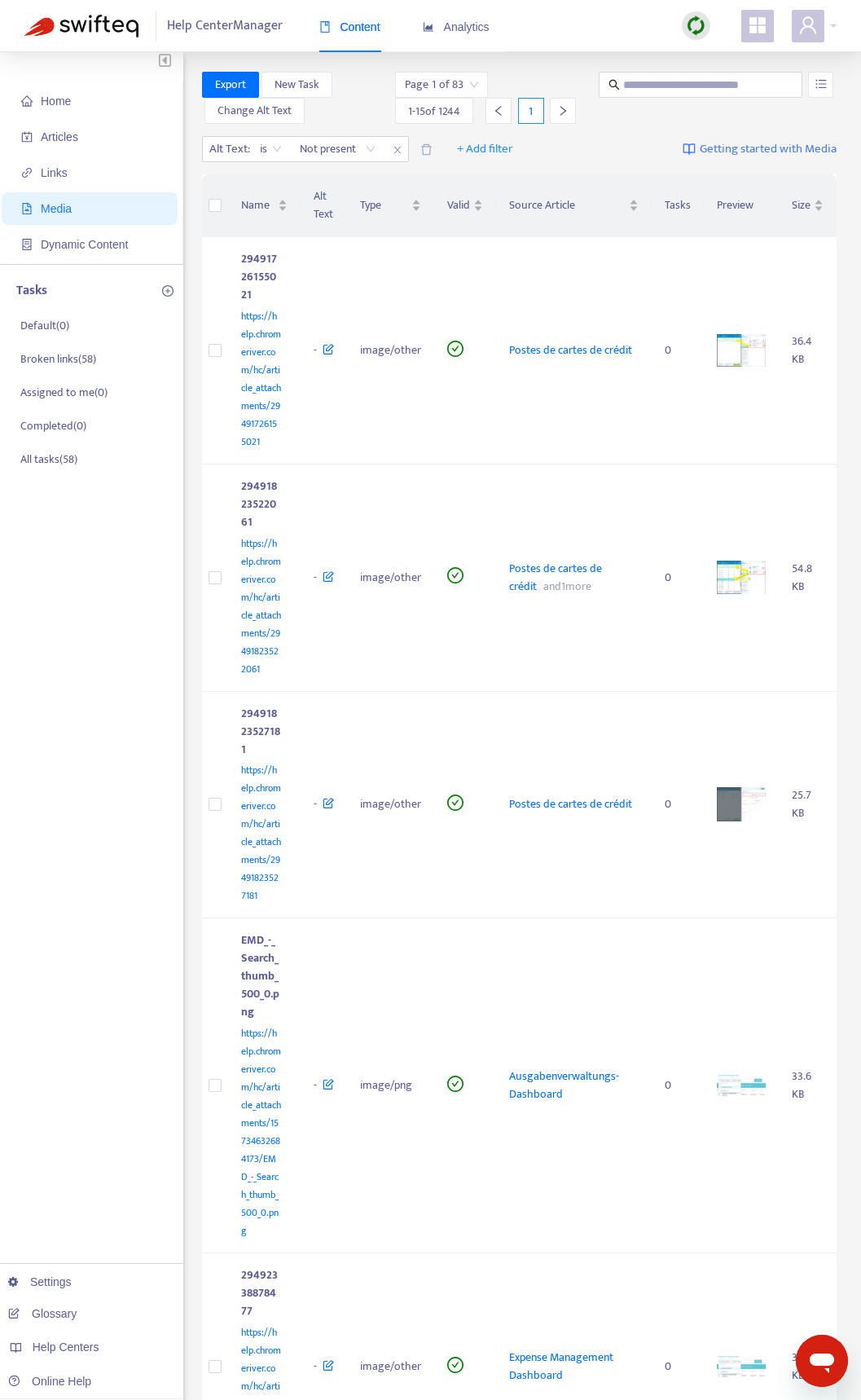 scroll, scrollTop: 0, scrollLeft: 0, axis: both 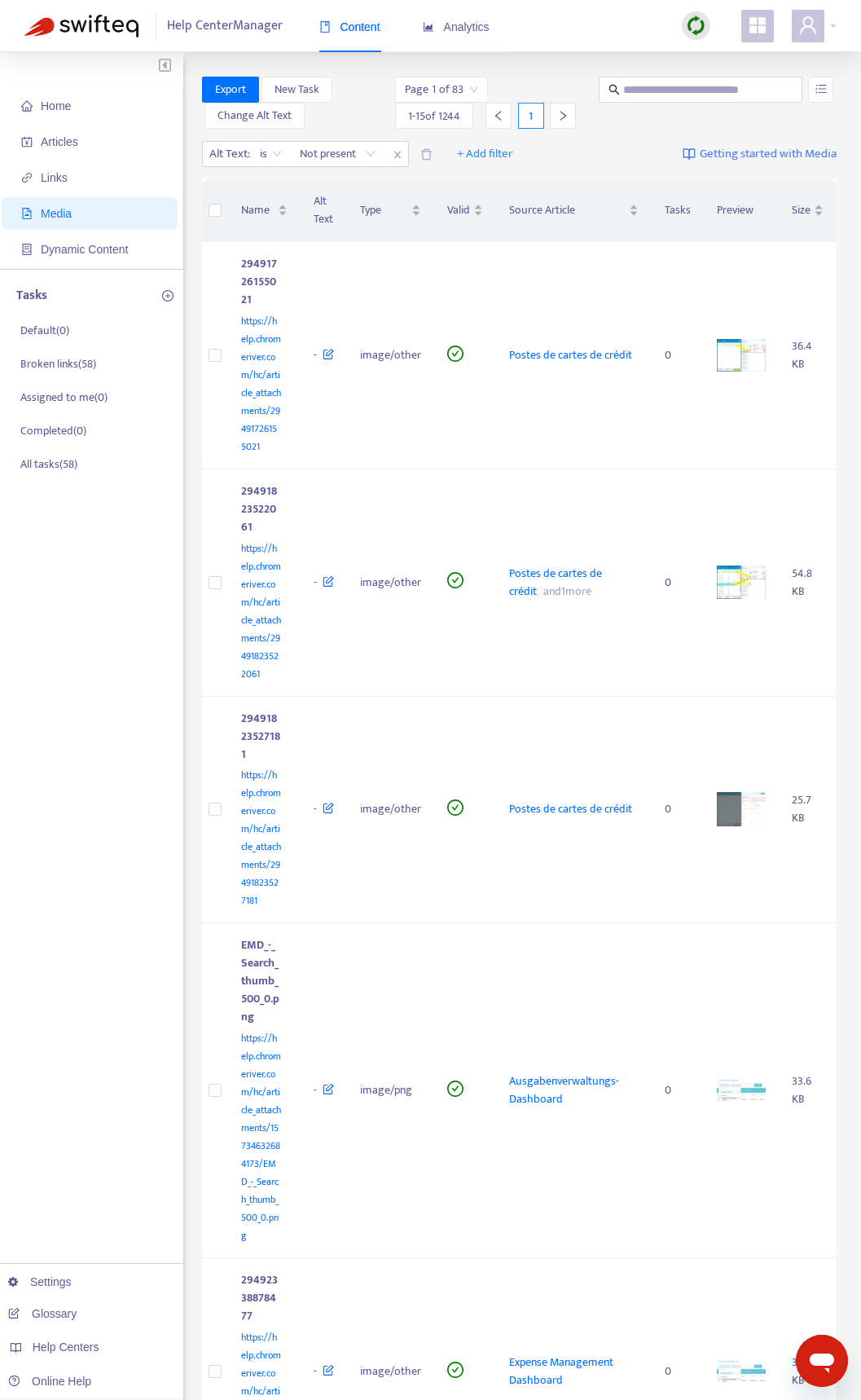 click on "Home Articles Links Media Dynamic Content Tasks Default  ( 0 ) Broken links  ( 58 ) Assigned to me  ( 0 ) Completed  ( 0 ) All tasks  ( 58 ) Settings Glossary Help Centers Online Help Export New Task Change Alt Text Page 1 of 83 1 - 15  of   1244 1 Alt Text : is Not present   + Add filter Getting started with Media Name Alt Text Type Valid Source Article Tasks Preview Size 29491726155021 https://help.chromeriver.com/hc/article_attachments/29491726155021 - image/other Postes de cartes de crédit 0 36.4   KB 29491823522061 https://help.chromeriver.com/hc/article_attachments/29491823522061 - image/other Postes de cartes de crédit and  1  more 0 54.8   KB 29491823527181 https://help.chromeriver.com/hc/article_attachments/29491823527181 - image/other Postes de cartes de crédit 0 25.7   KB EMD_-_Search_thumb_500_0.png https://help.chromeriver.com/hc/article_attachments/15734632684173/EMD_-_Search_thumb_500_0.png - image/png Ausgabenverwaltungs-Dashboard 0 33.6   KB 29492338878477 - image/other 0 33.6   KB - 0   -" at bounding box center (430, 1950) 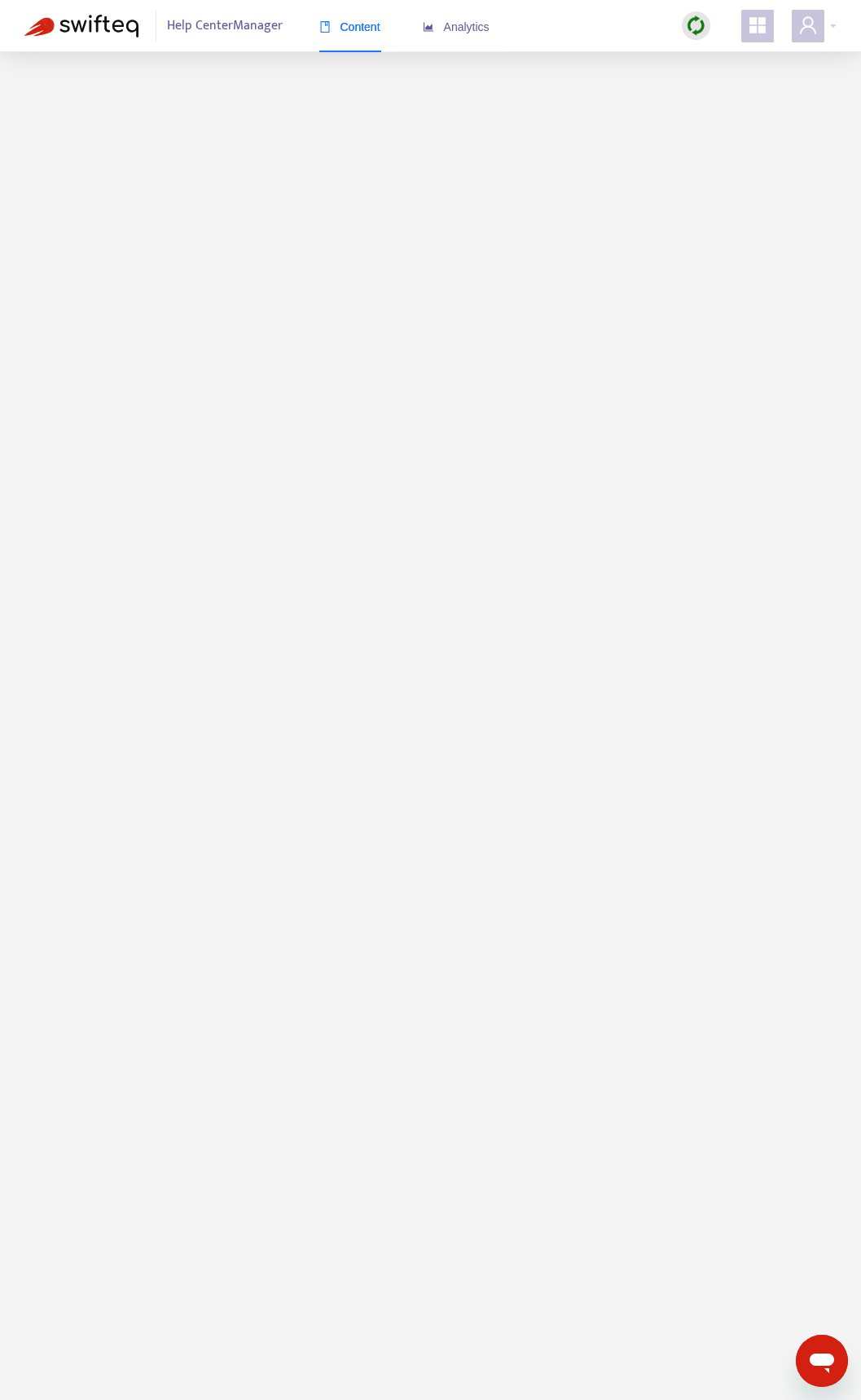 scroll, scrollTop: 52, scrollLeft: 0, axis: vertical 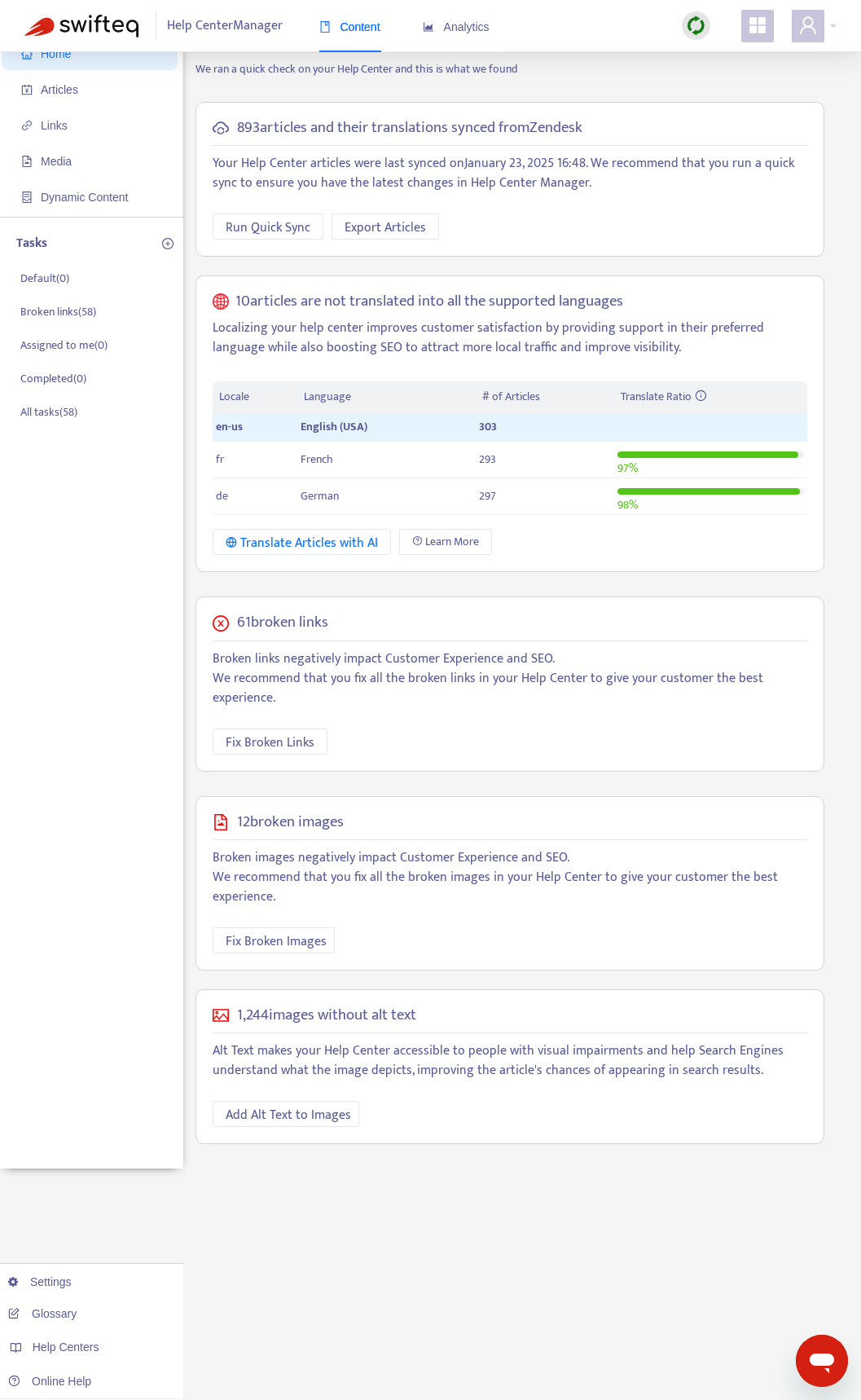 drag, startPoint x: 532, startPoint y: 64, endPoint x: 524, endPoint y: 66, distance: 8.246211 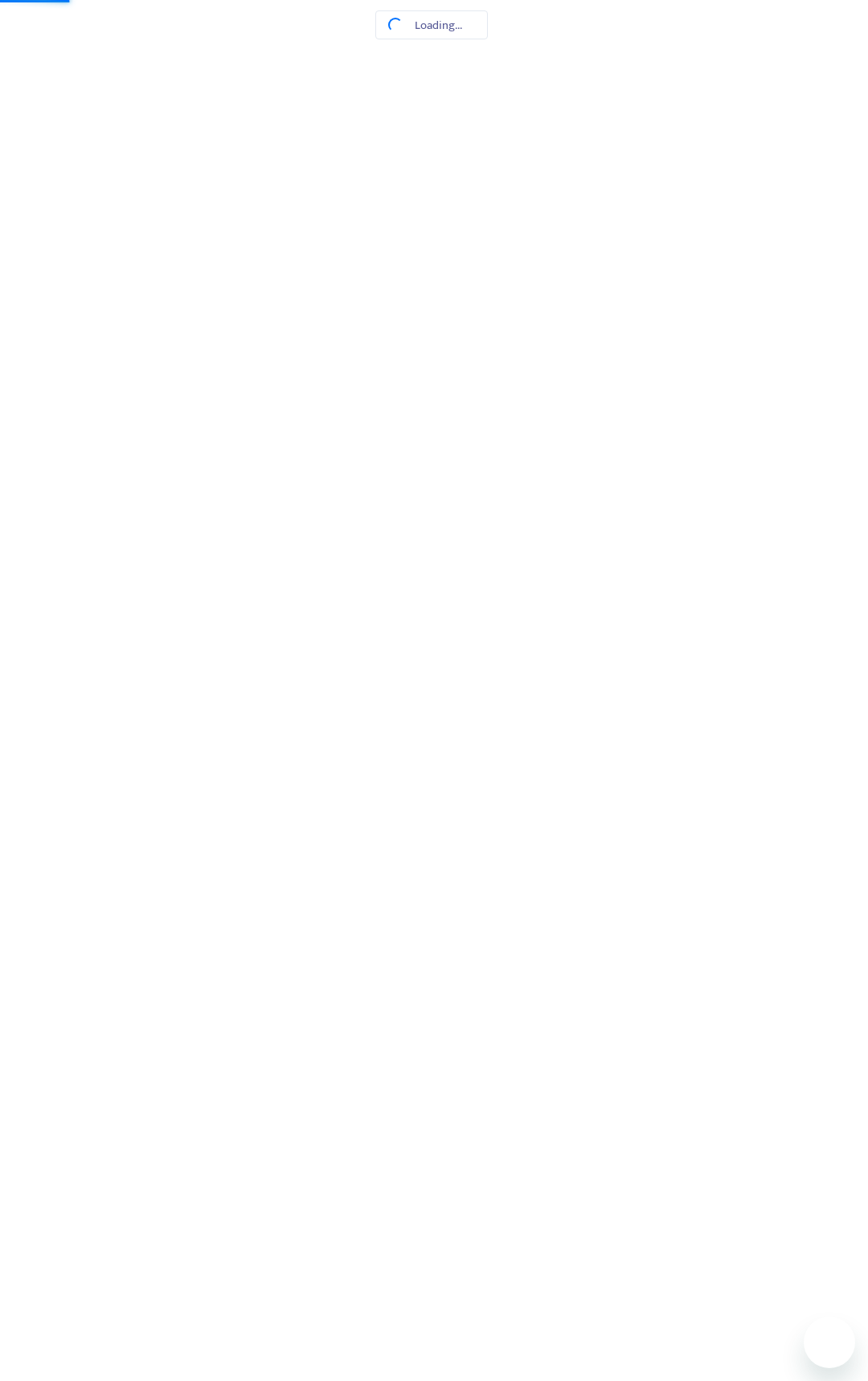 scroll, scrollTop: 0, scrollLeft: 0, axis: both 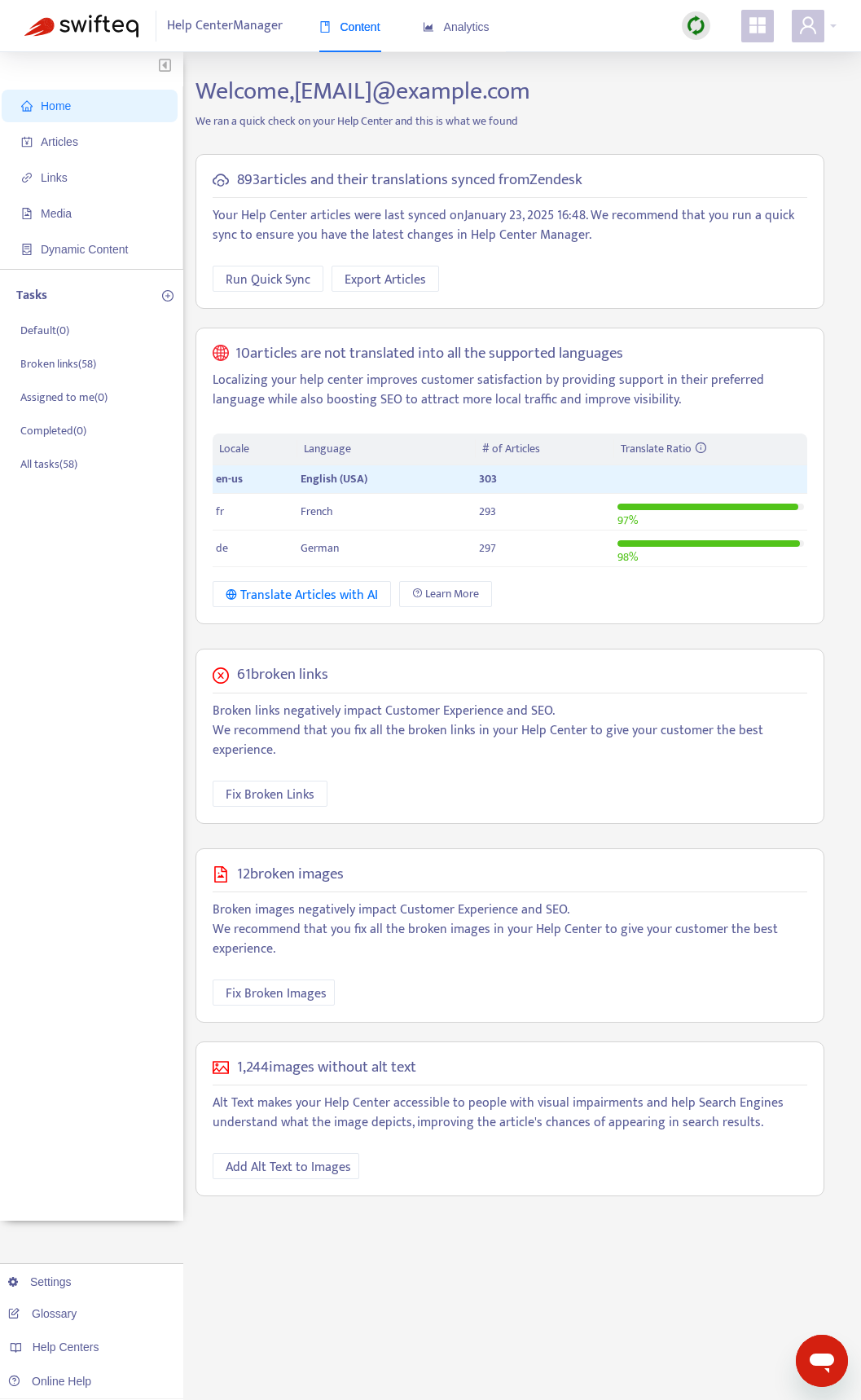 click on "893  articles and their translations synced from  Zendesk Your Help Center articles were last synced on  January 23, 2025 16:48 . We recommend that you run a quick sync to ensure you have the latest changes in Help Center Manager. Run Quick Sync Export Articles 10  articles are not translated into all the supported languages Localizing your help center improves customer satisfaction by providing support in their preferred language while also boosting SEO to attract more local traffic and improve visibility. Locale Language # of Articles Translate Ratio  en-us English (USA) 303 fr French 293 97 % de German 297 98 %  Translate Articles with AI  Learn More" at bounding box center (510, 390) 